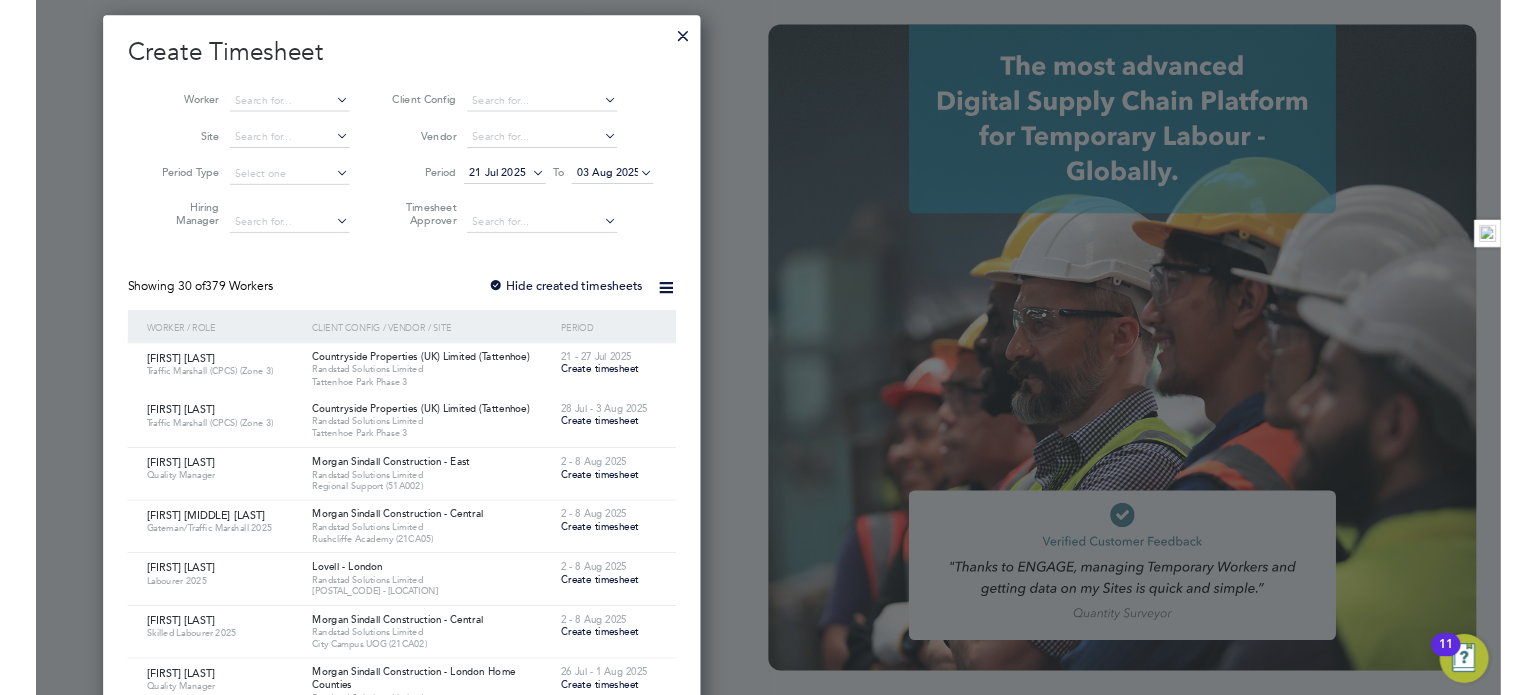 scroll, scrollTop: 0, scrollLeft: 0, axis: both 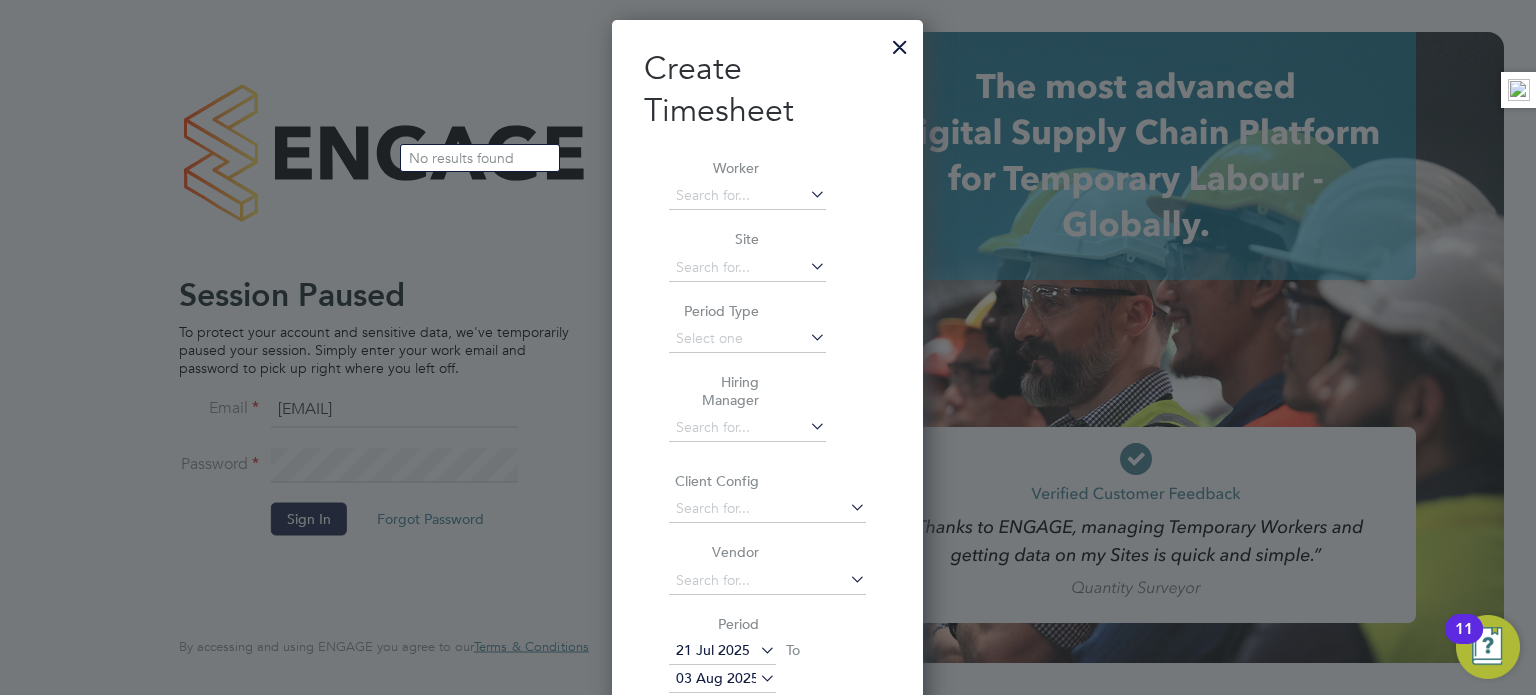 click at bounding box center (900, 42) 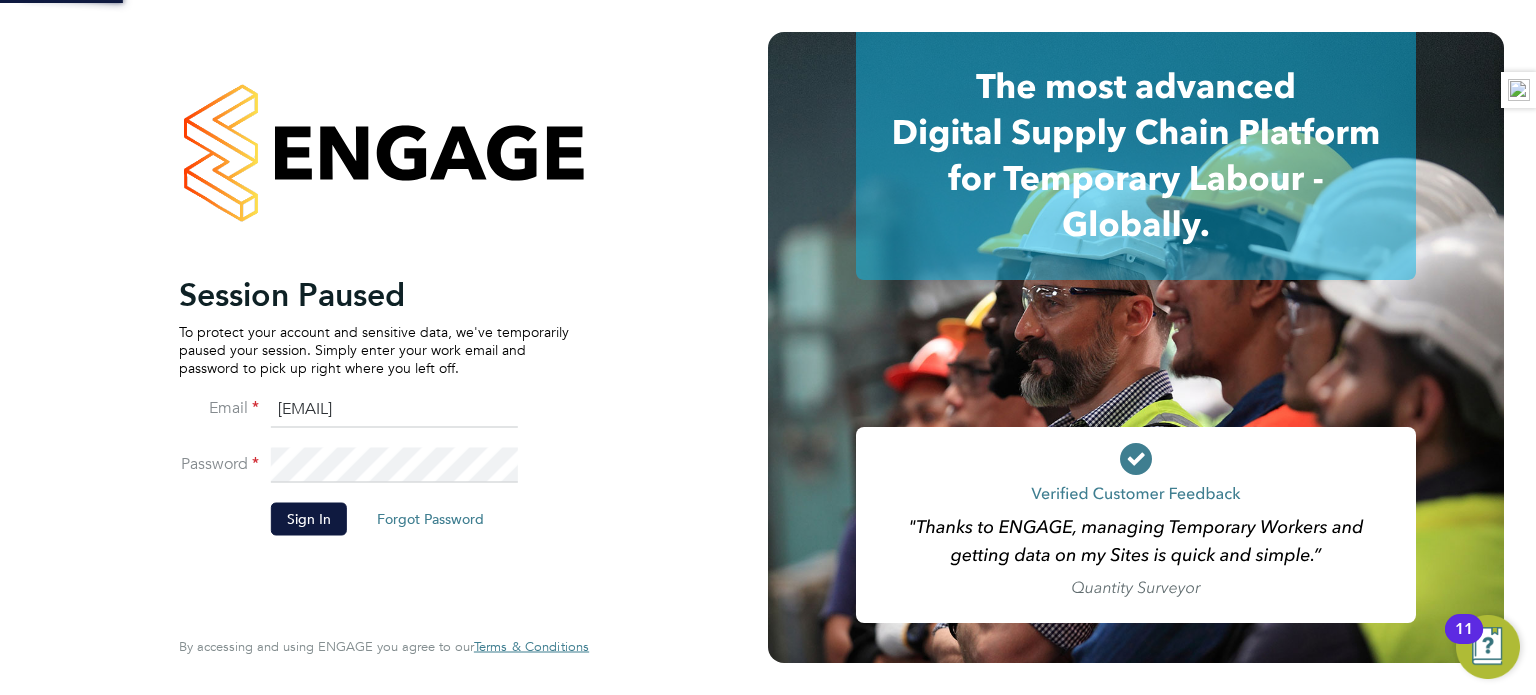 scroll, scrollTop: 0, scrollLeft: 0, axis: both 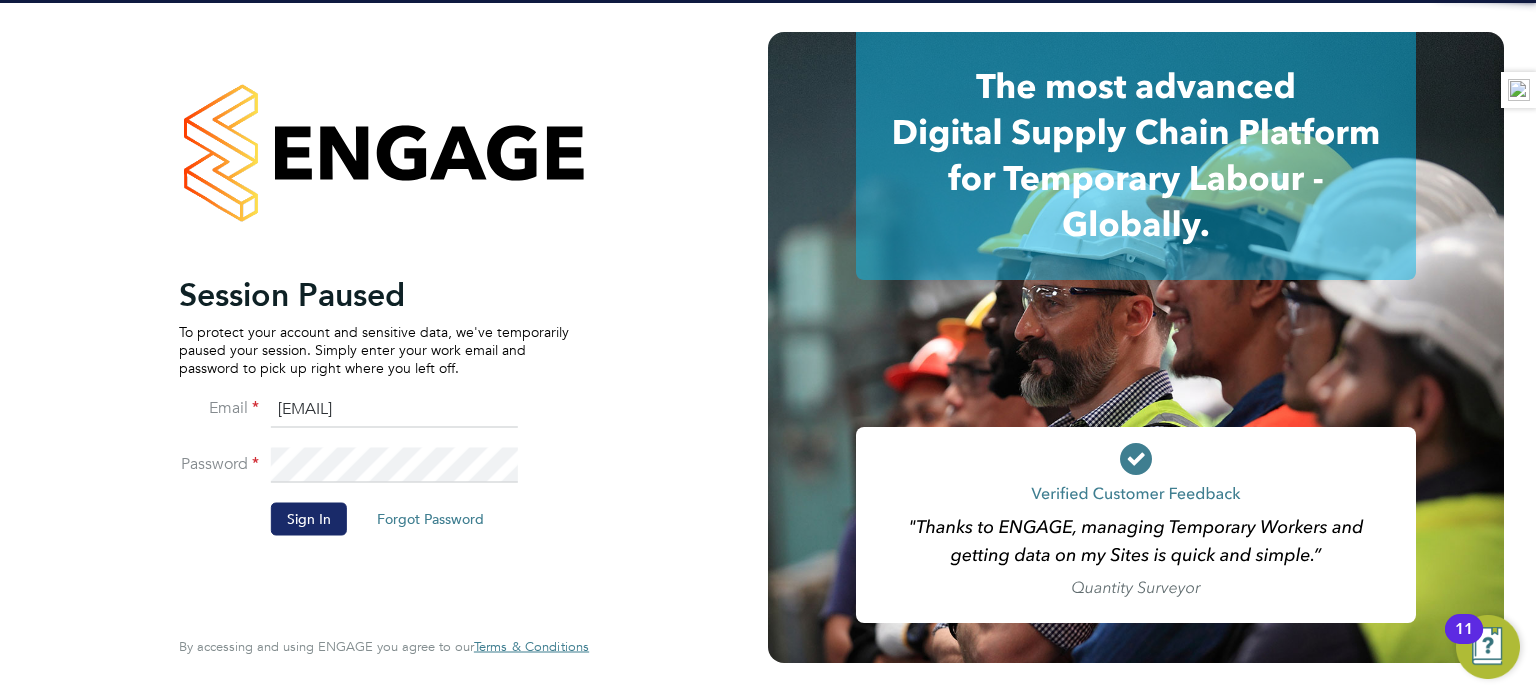 click on "Sign In" 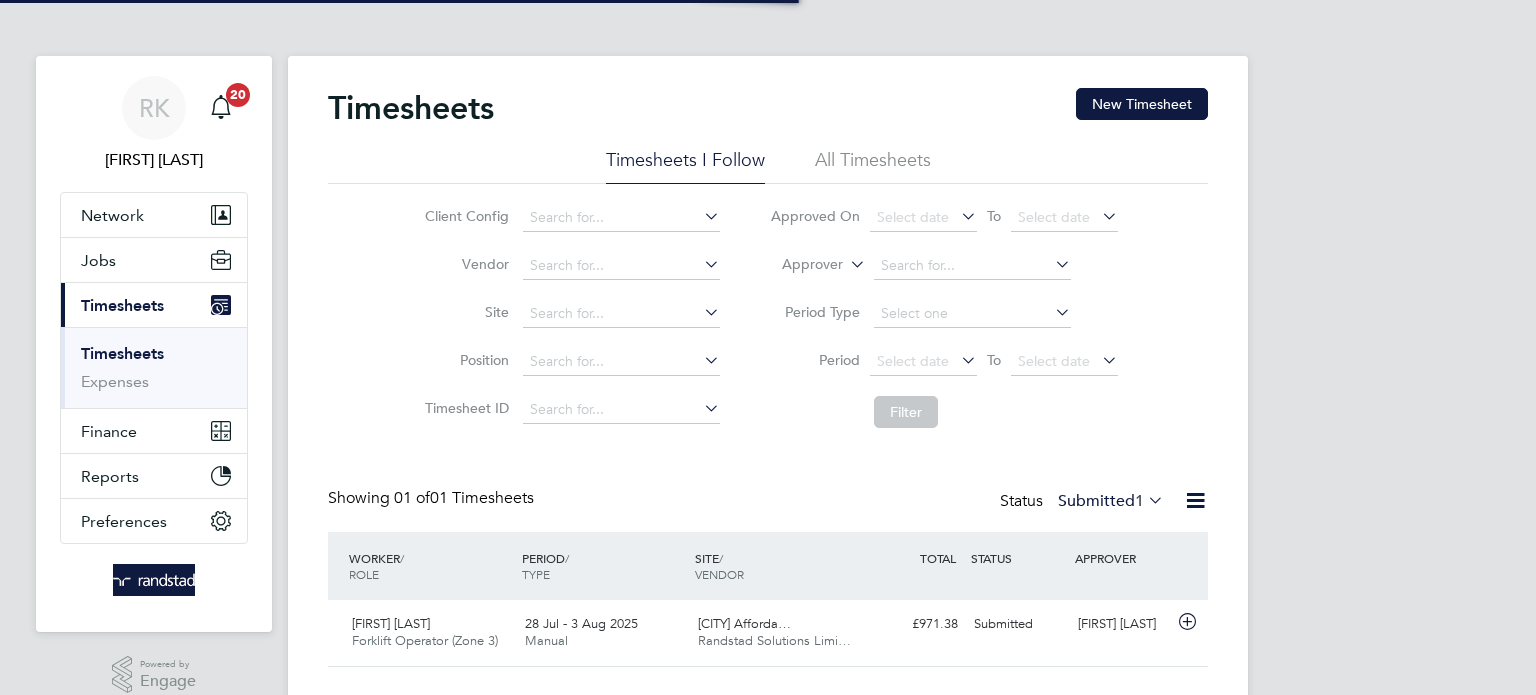 scroll, scrollTop: 0, scrollLeft: 0, axis: both 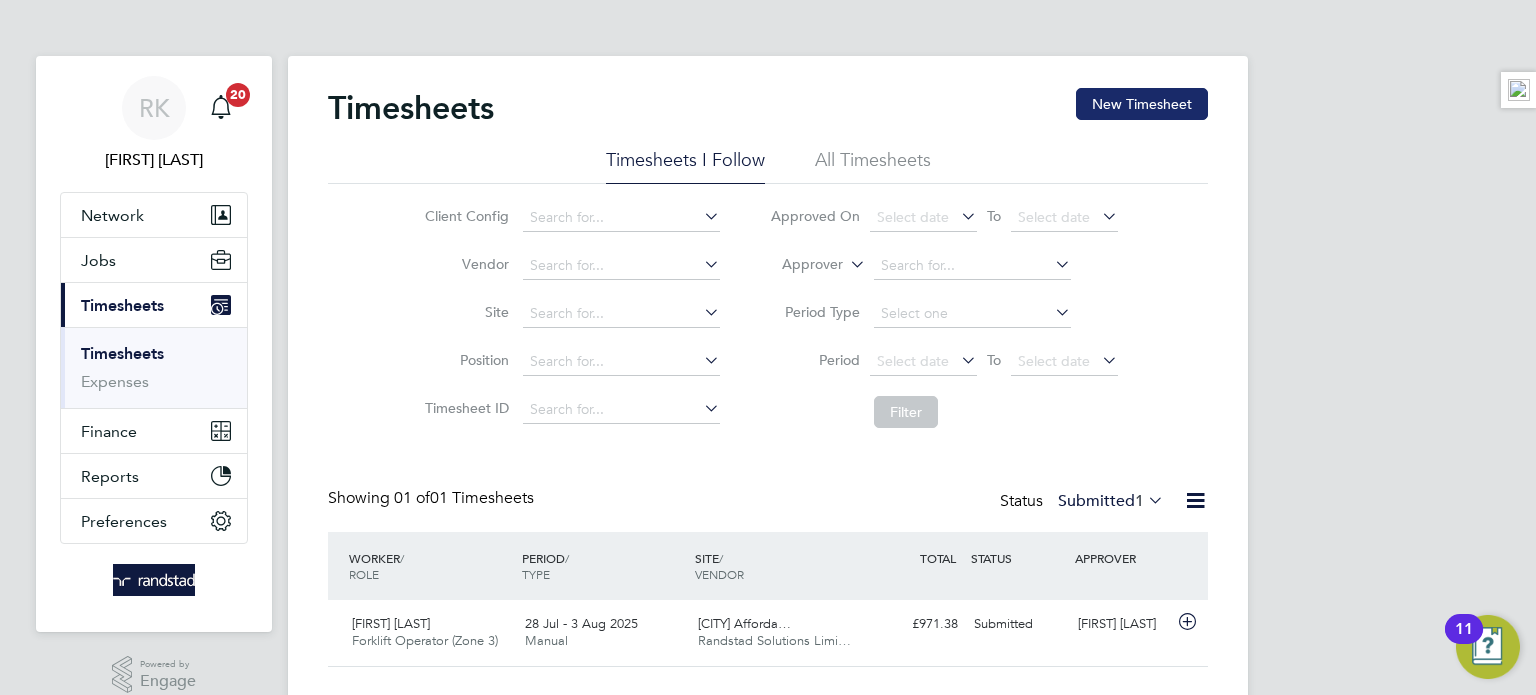 click on "New Timesheet" 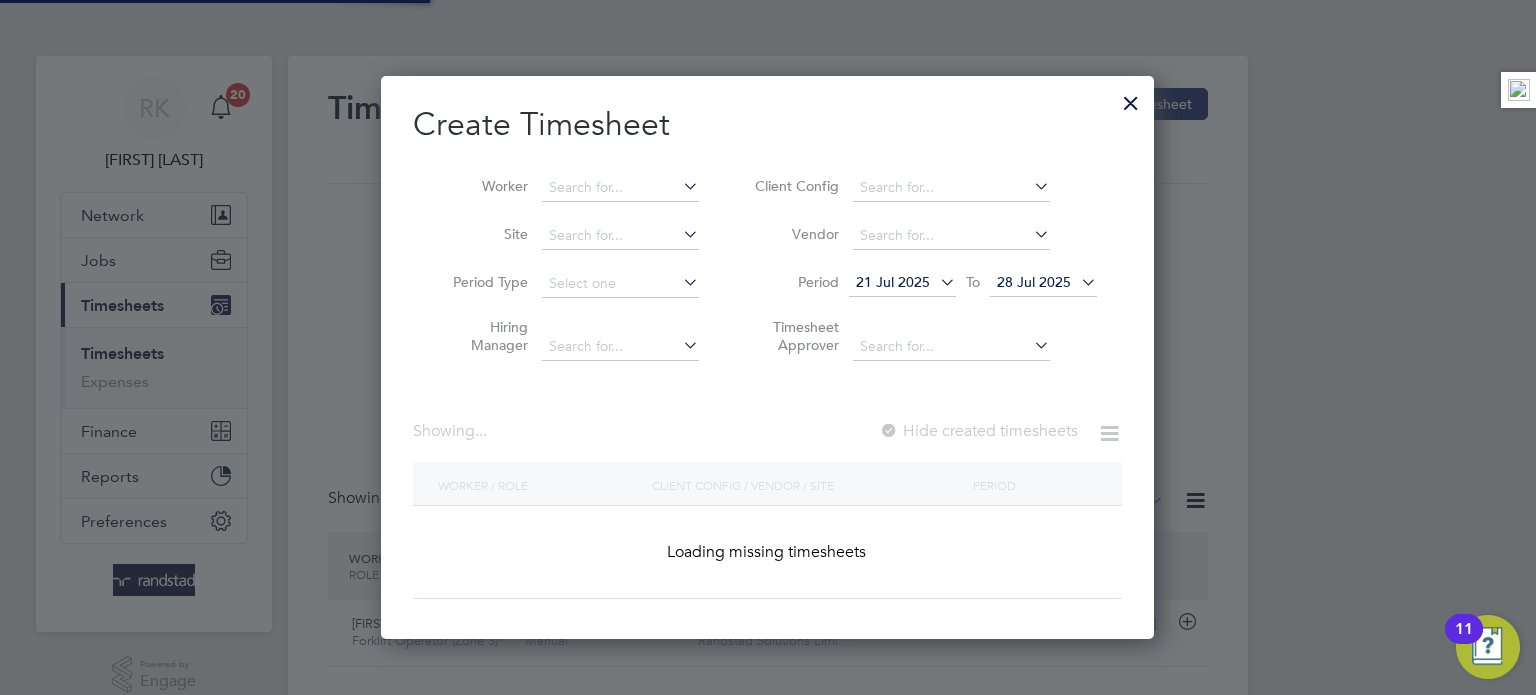 type 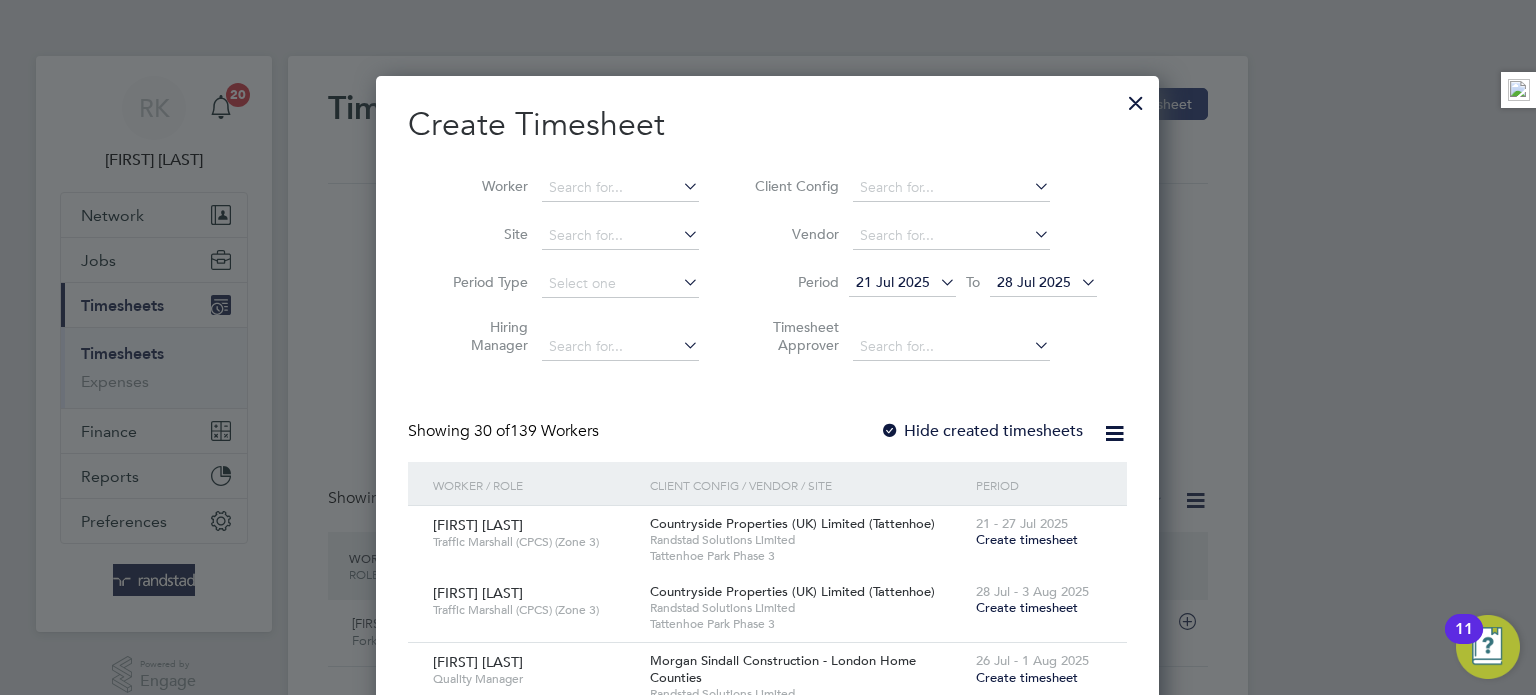 scroll, scrollTop: 9, scrollLeft: 9, axis: both 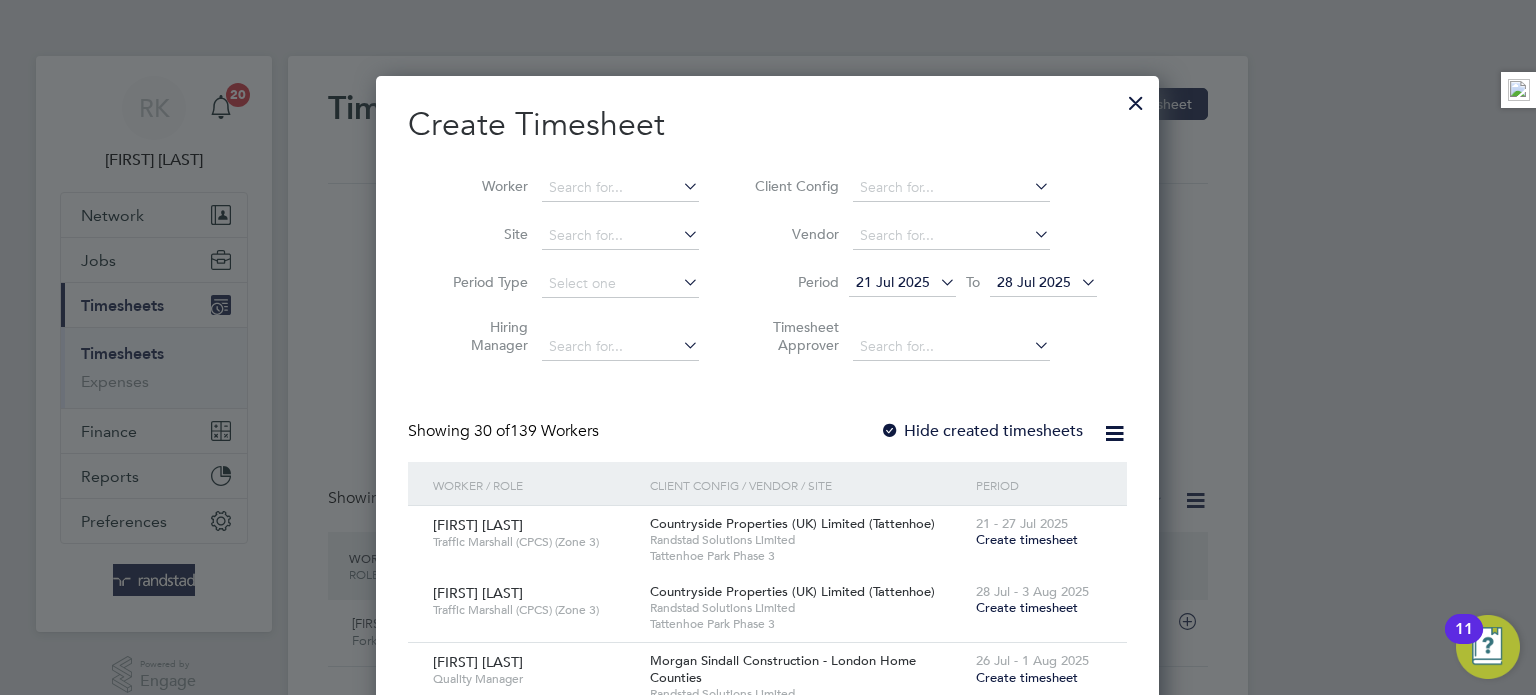 click on "Worker" at bounding box center (568, 188) 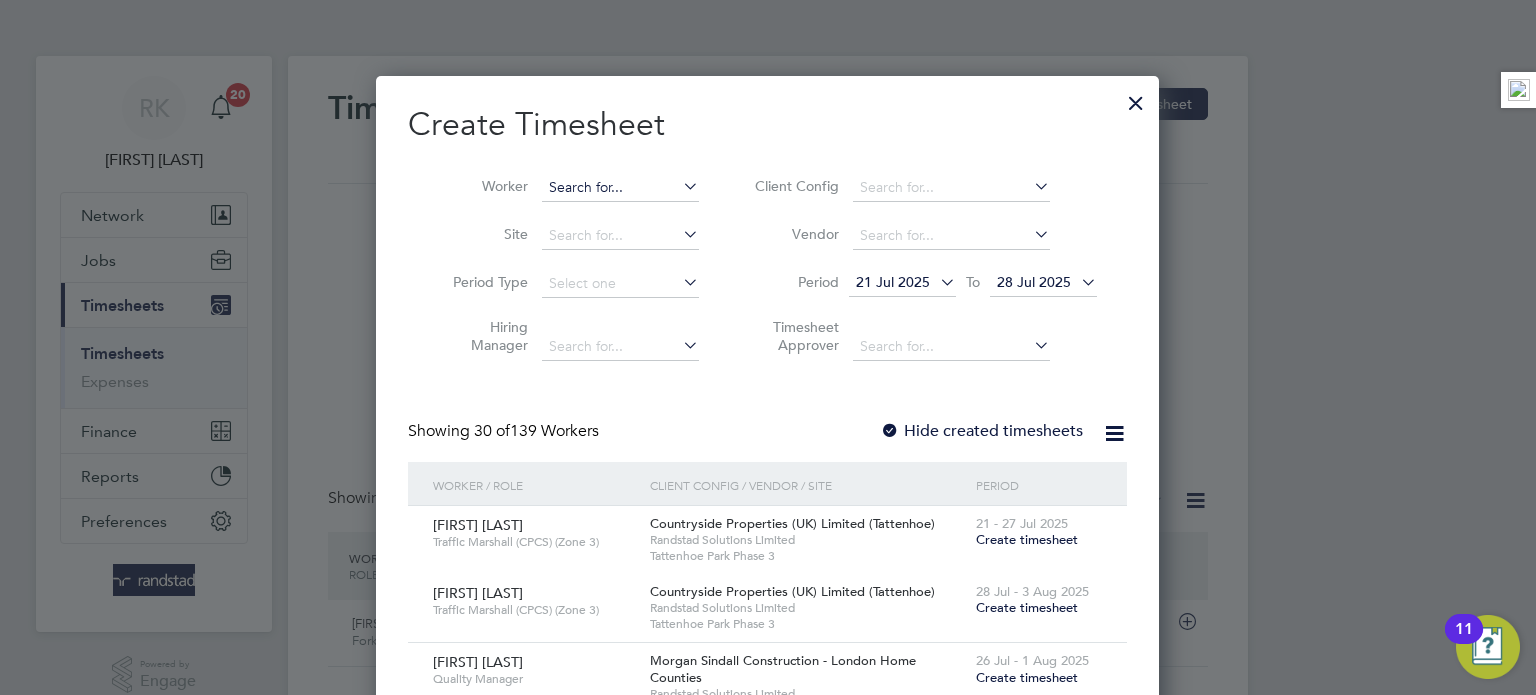 click at bounding box center (620, 188) 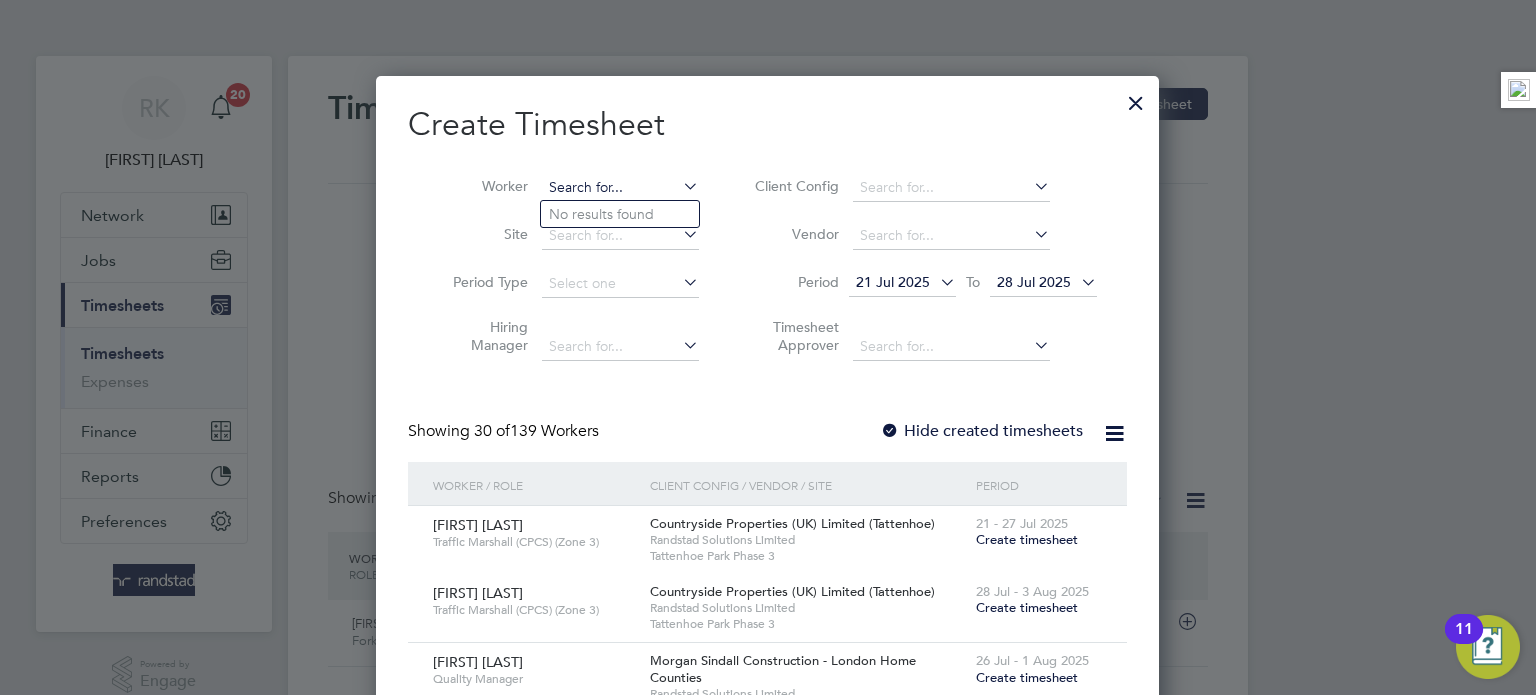 type on "r" 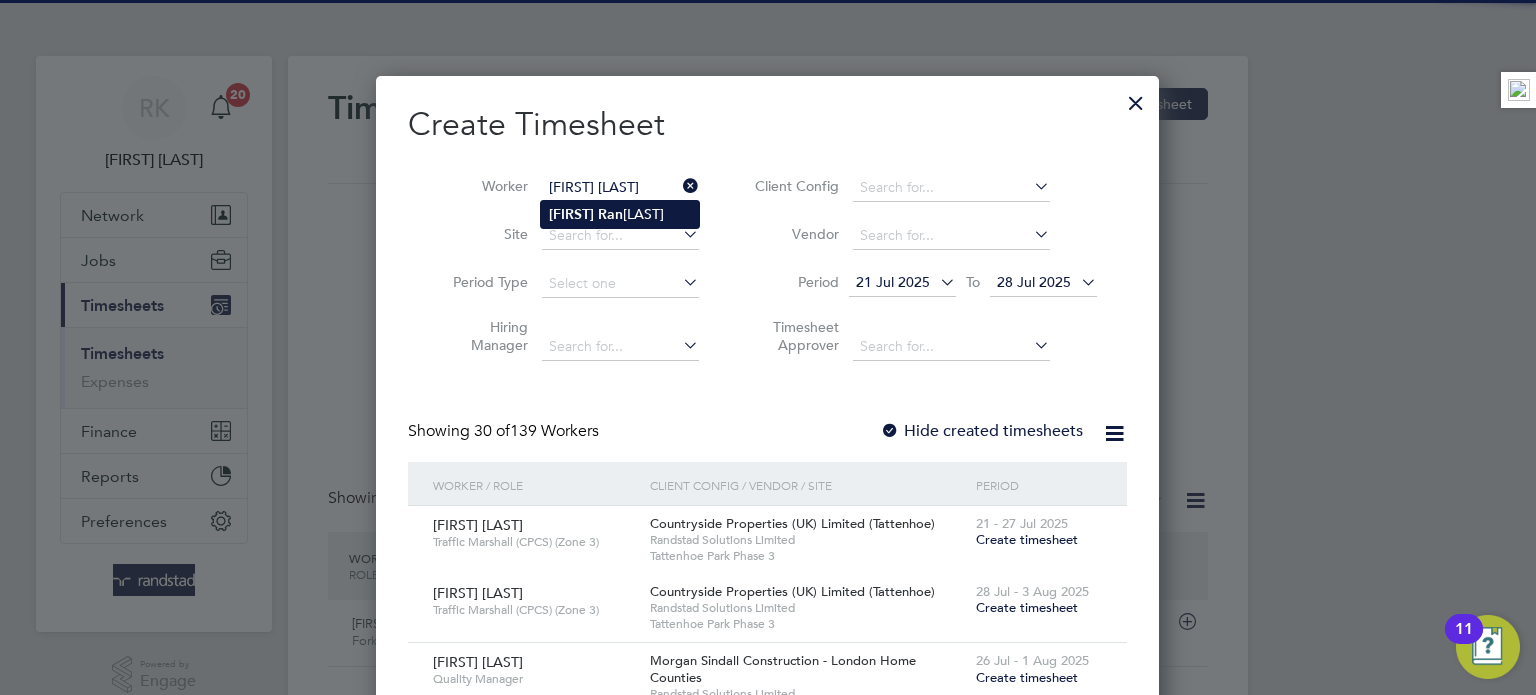 click on "[FIRST]   [LAST]" 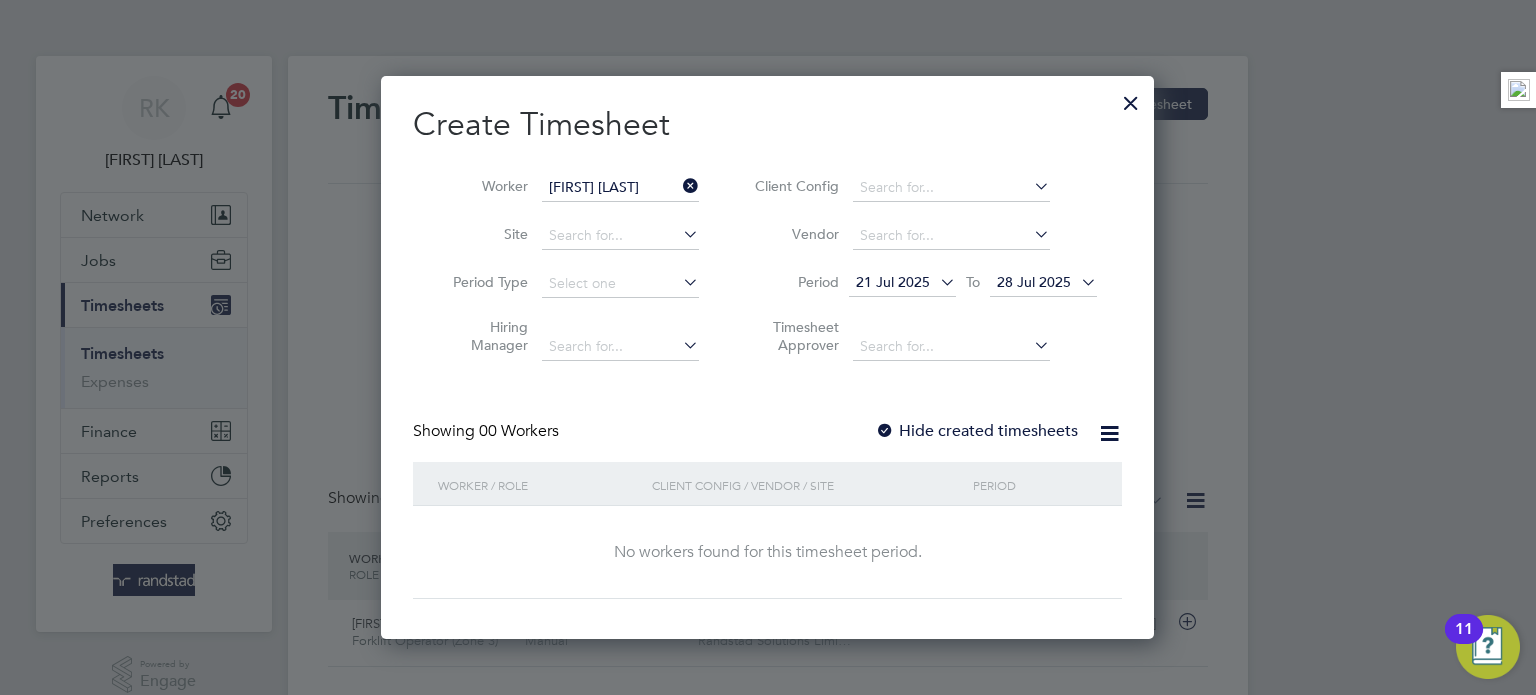 scroll, scrollTop: 10, scrollLeft: 10, axis: both 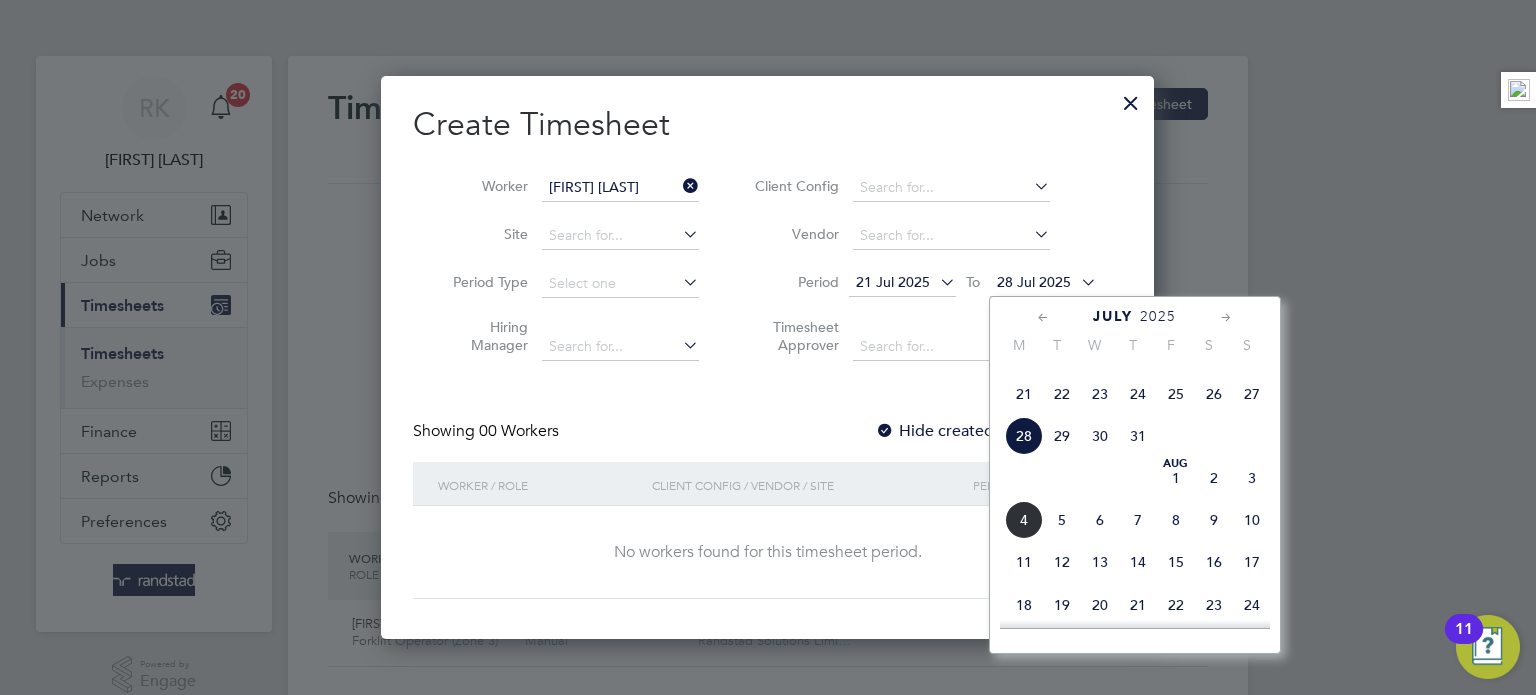 click on "10" 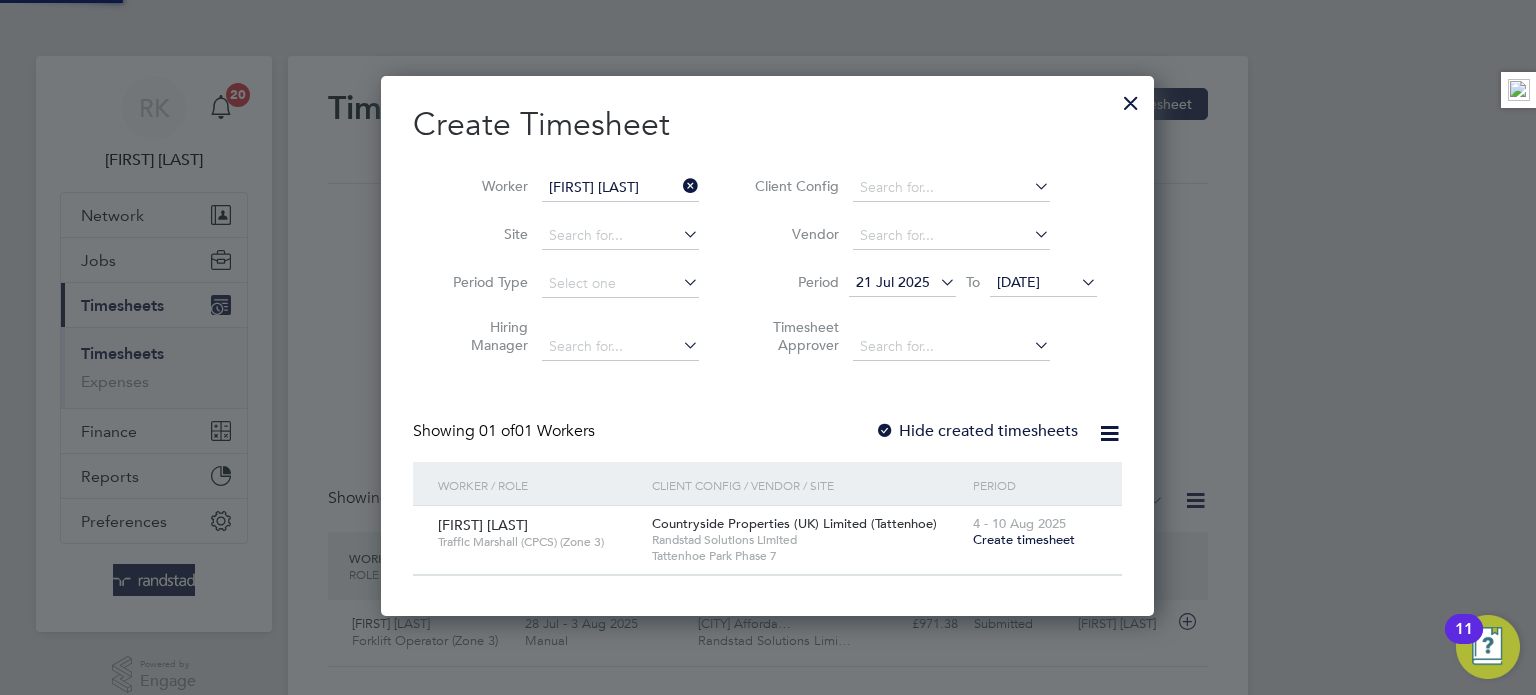 scroll, scrollTop: 9, scrollLeft: 10, axis: both 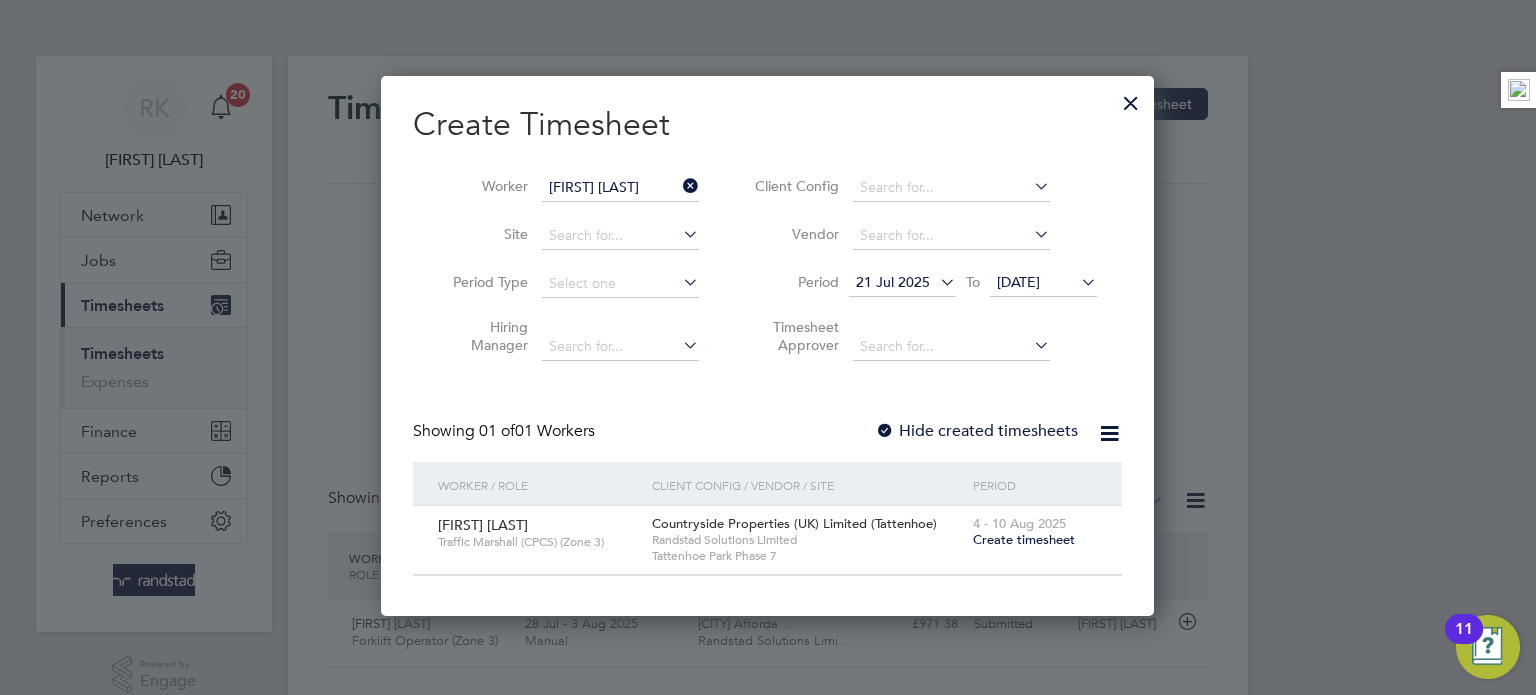 click on "[DATE]" at bounding box center (1043, 283) 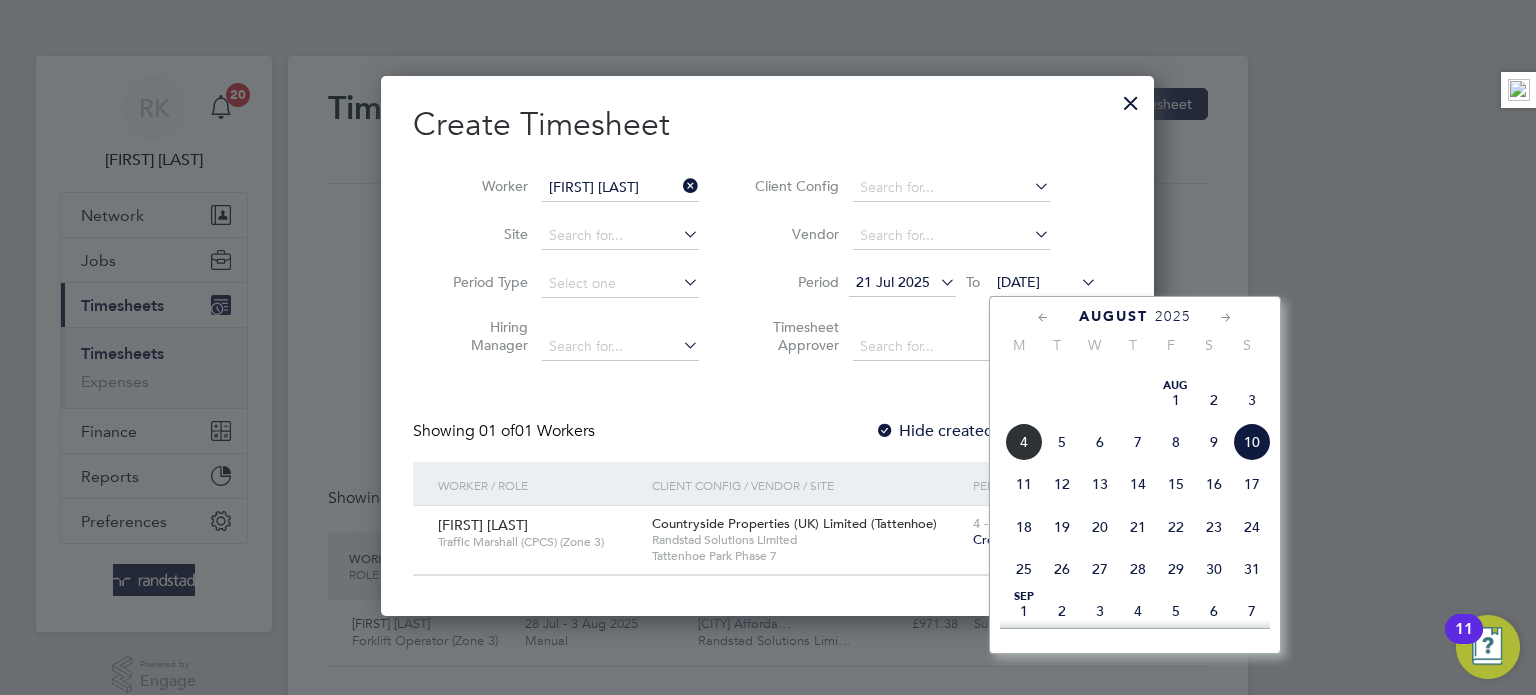 click on "3" 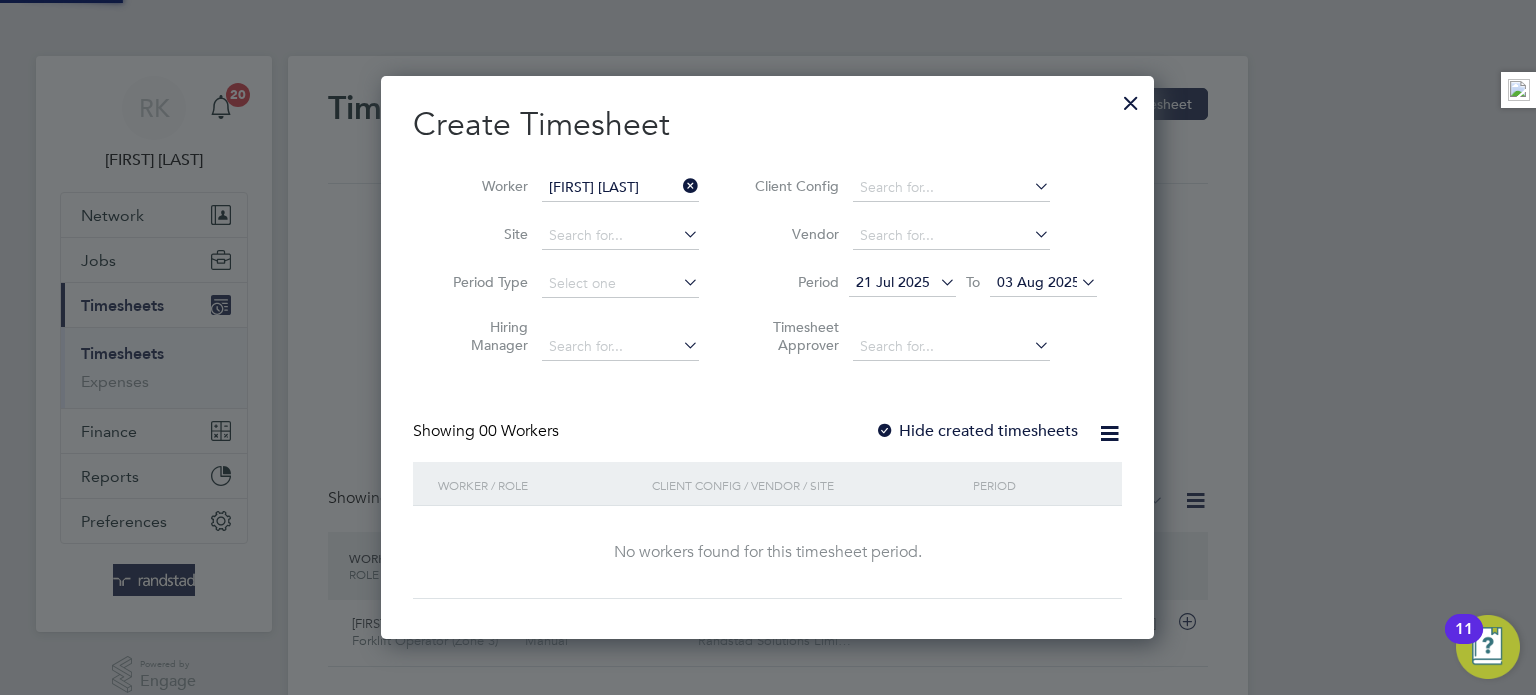 scroll, scrollTop: 10, scrollLeft: 10, axis: both 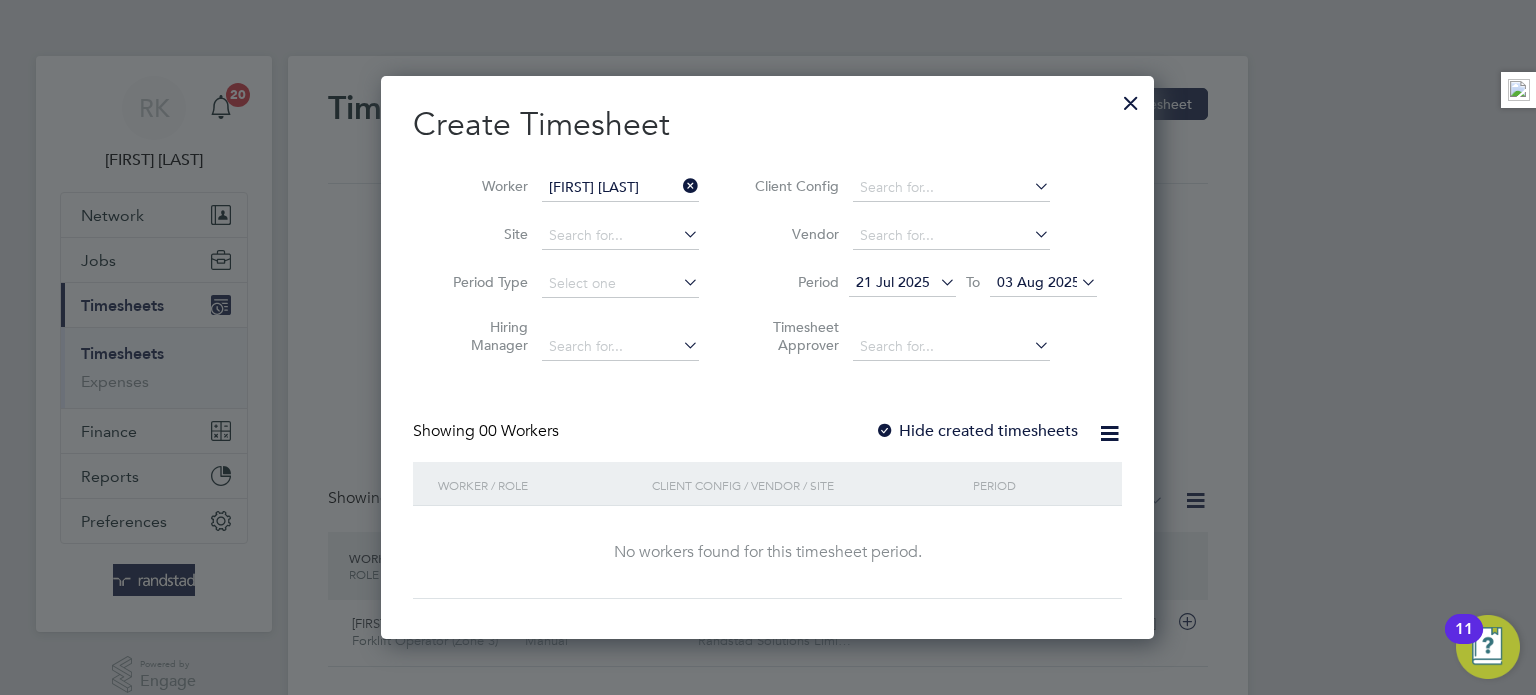 click on "Hide created timesheets" at bounding box center [976, 431] 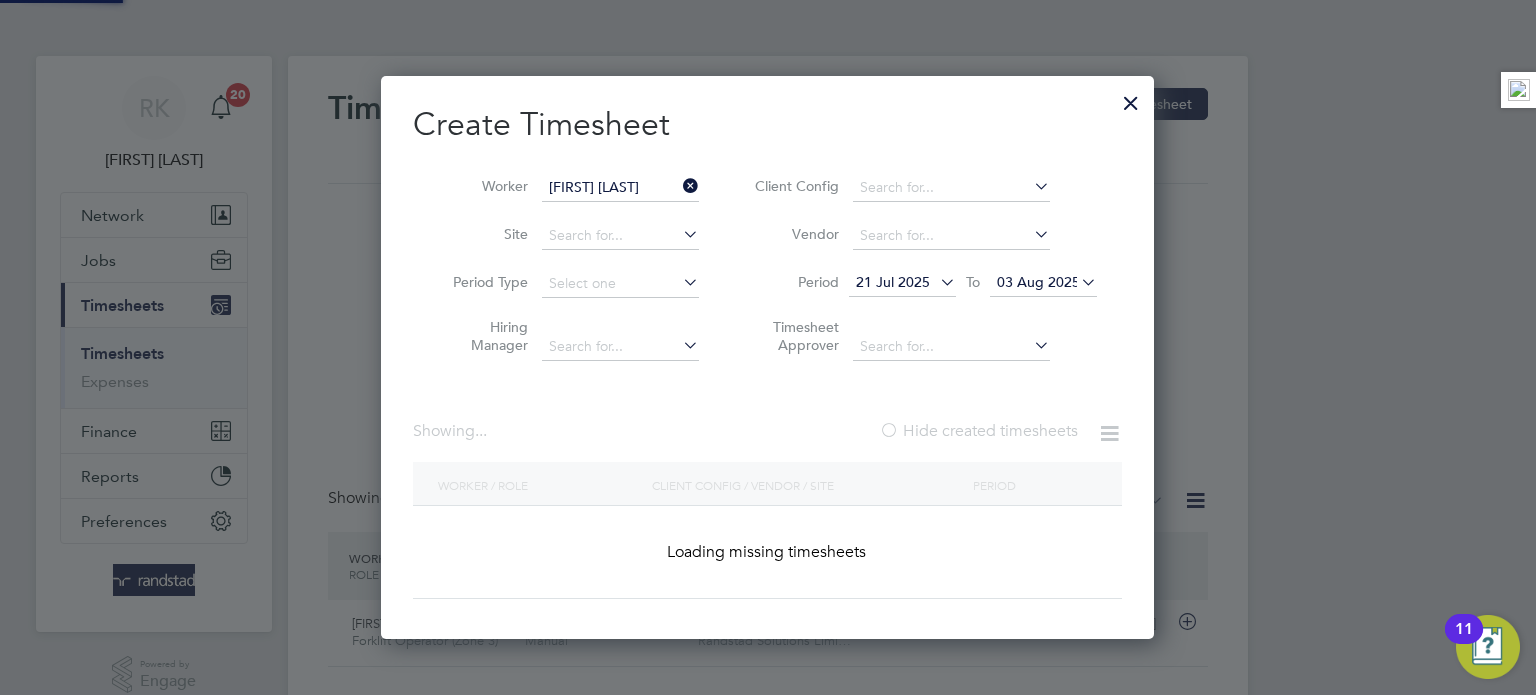 scroll, scrollTop: 10, scrollLeft: 10, axis: both 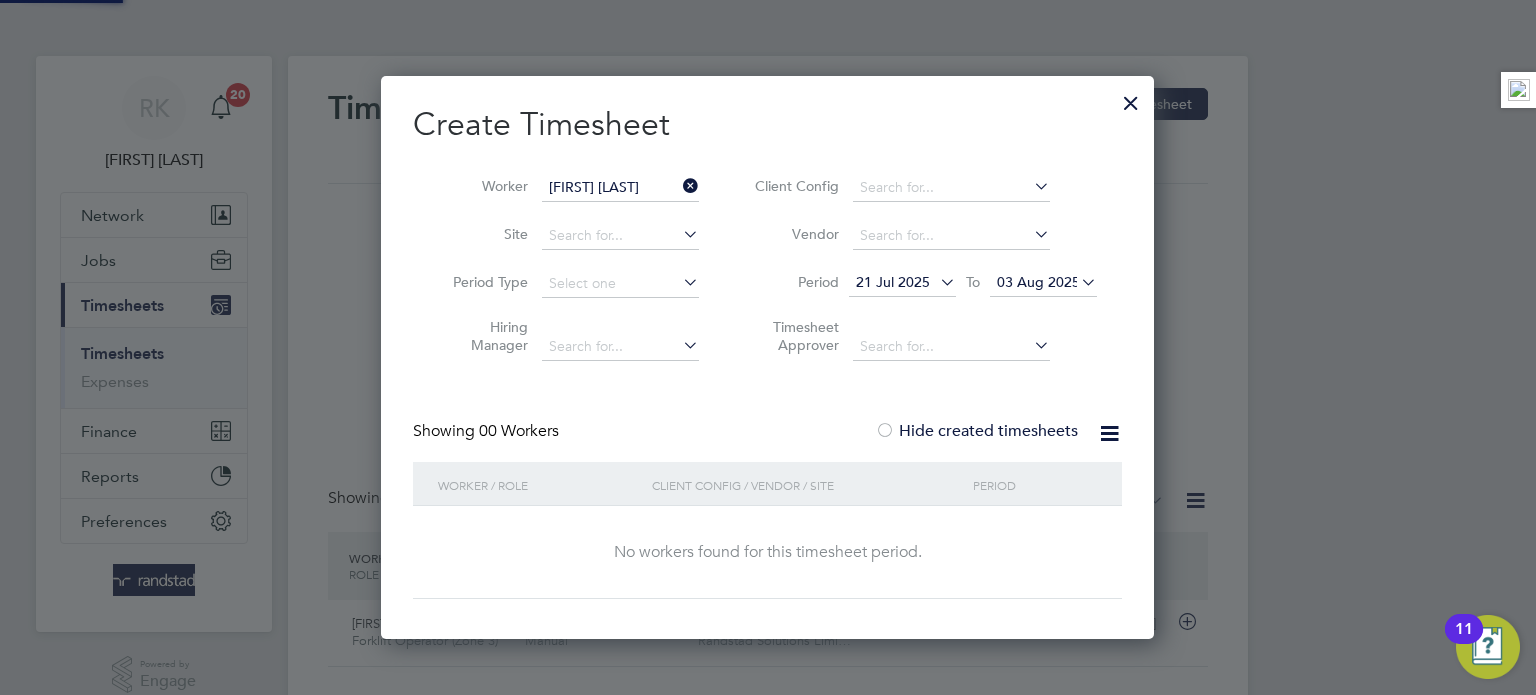 click on "Hide created timesheets" at bounding box center (976, 431) 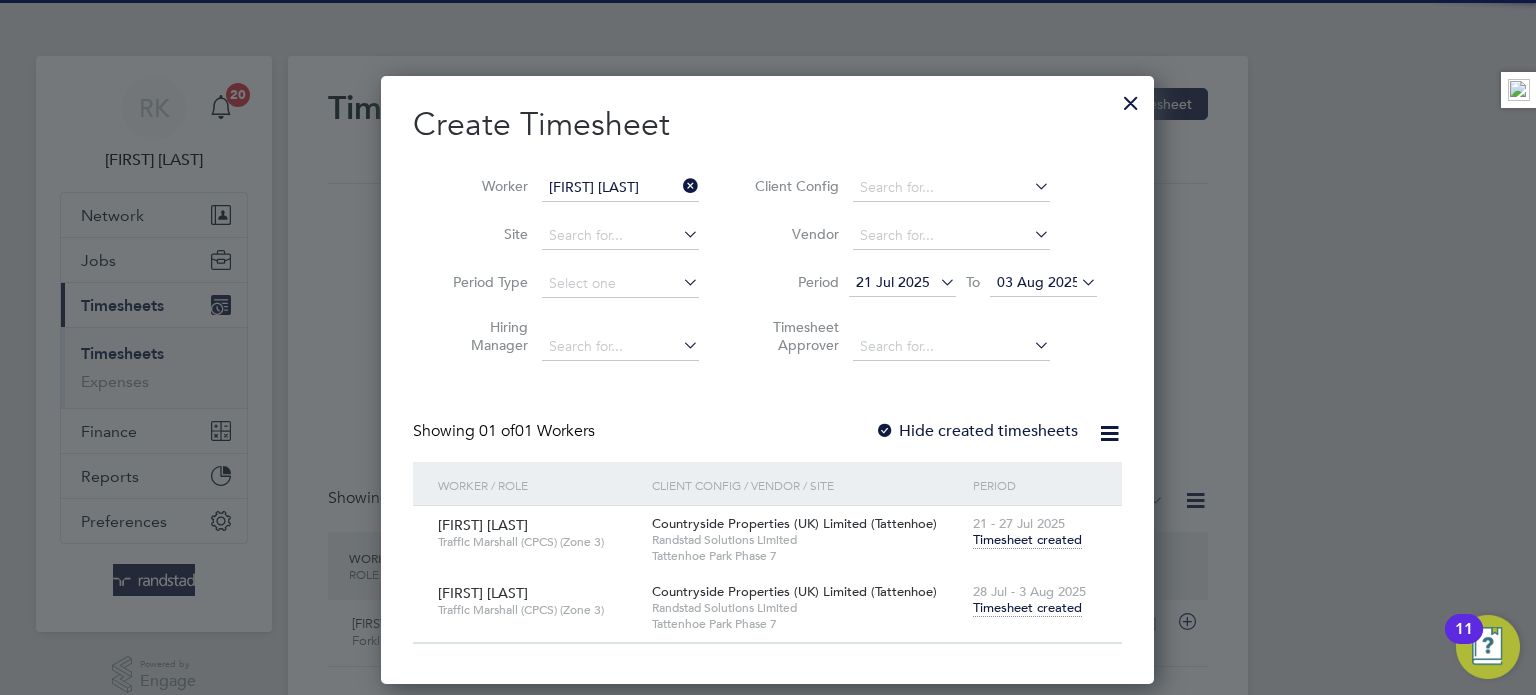 scroll, scrollTop: 9, scrollLeft: 10, axis: both 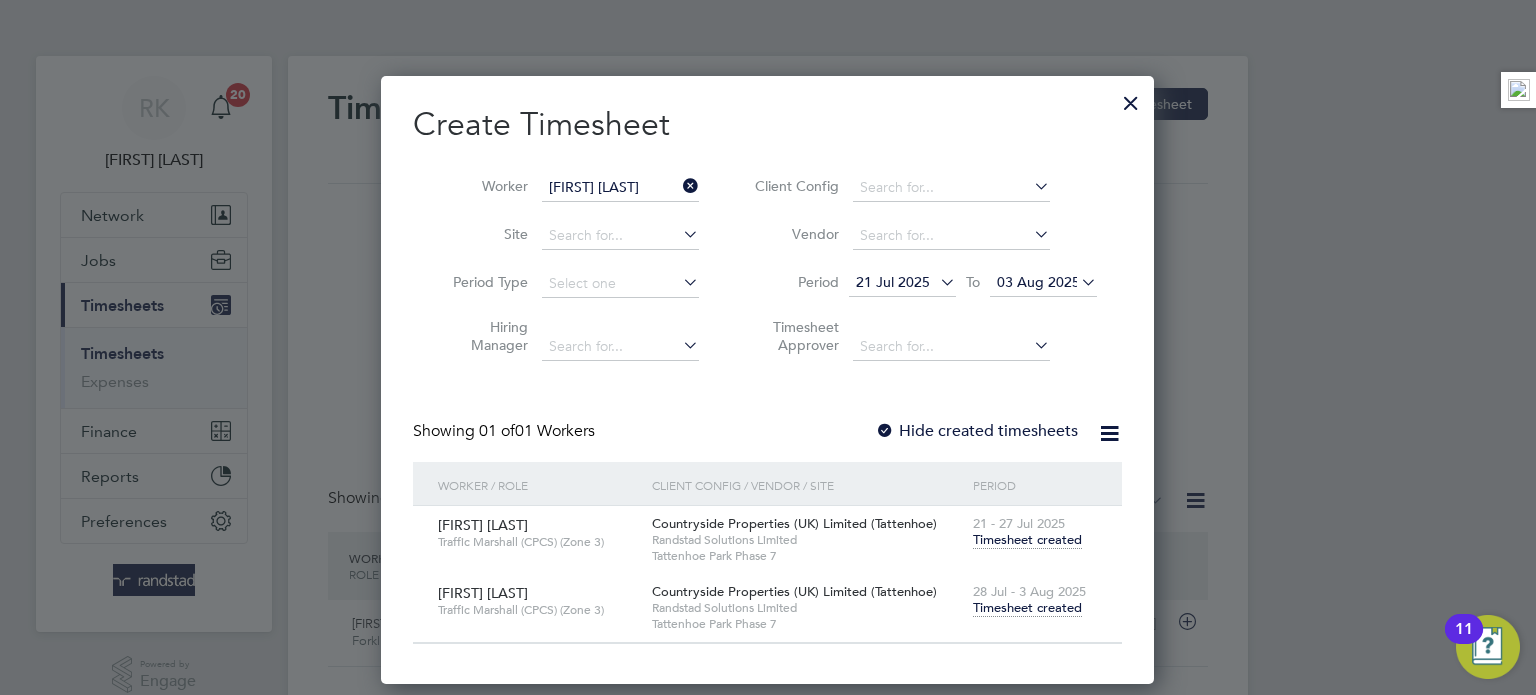 click on "Timesheet created" at bounding box center (1027, 608) 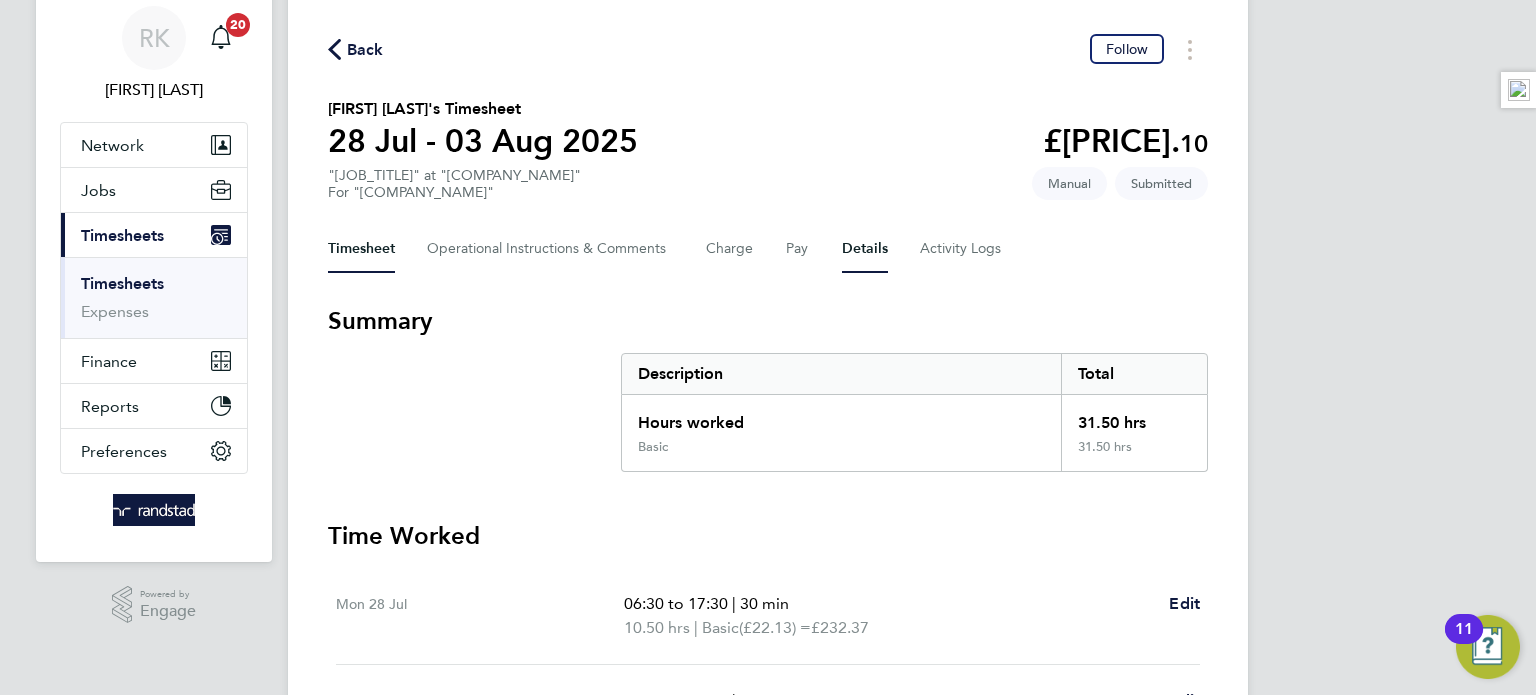 click on "Details" at bounding box center [865, 249] 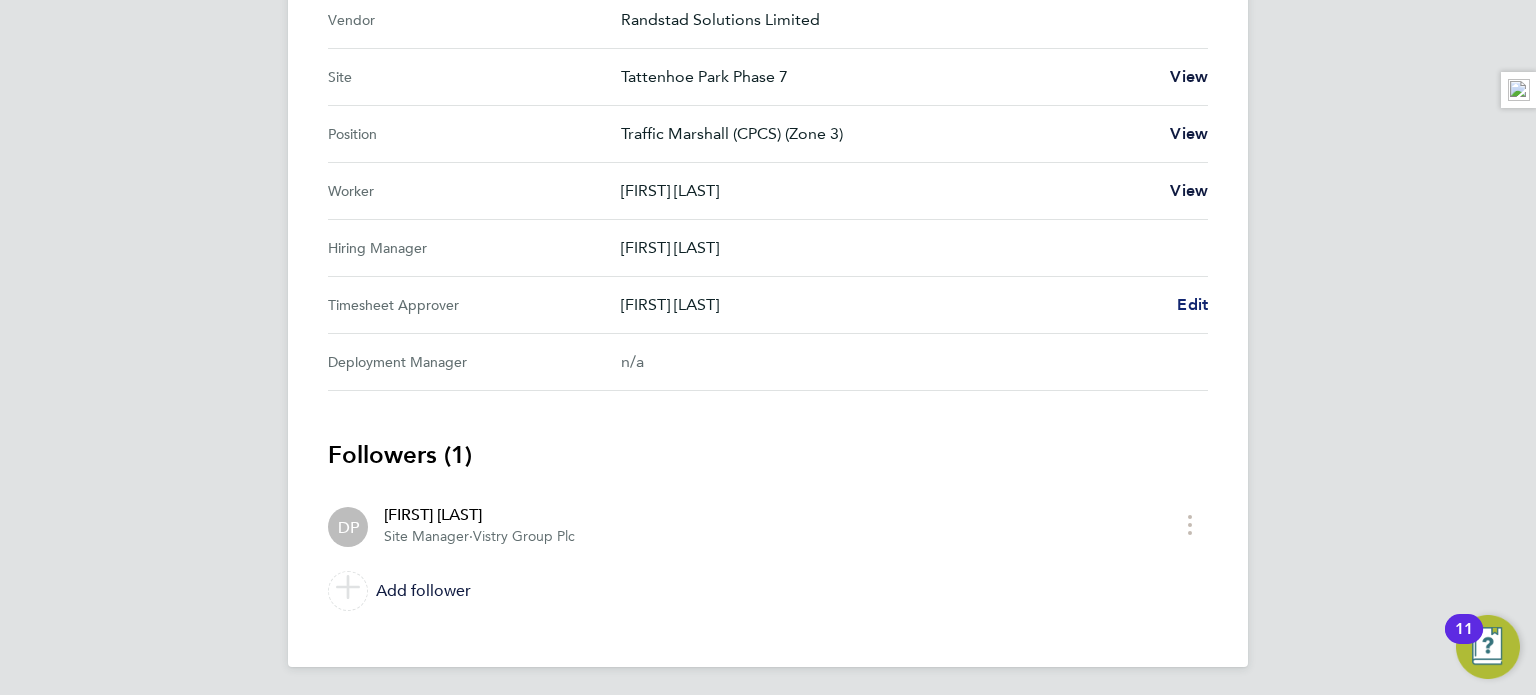click on "Edit" at bounding box center [1192, 304] 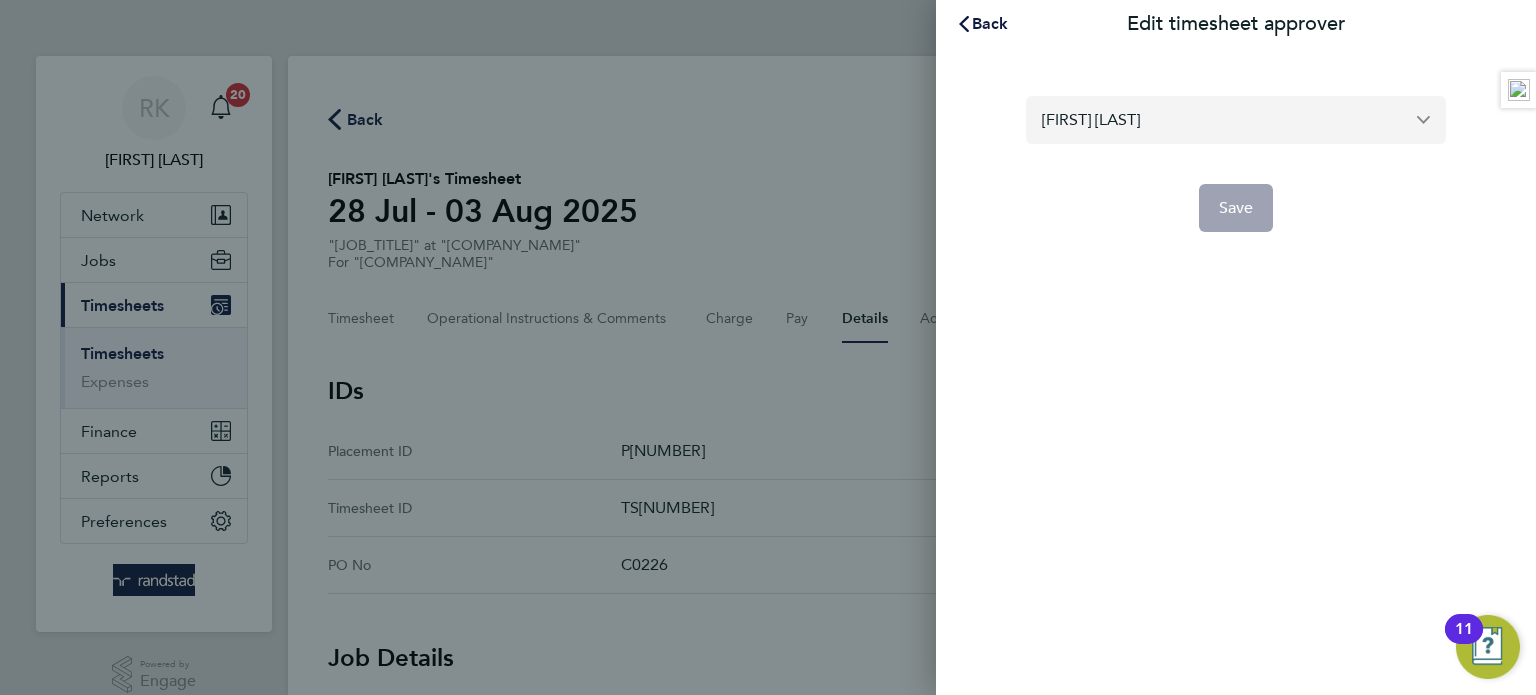 click on "[FIRST] [LAST]" at bounding box center [1236, 119] 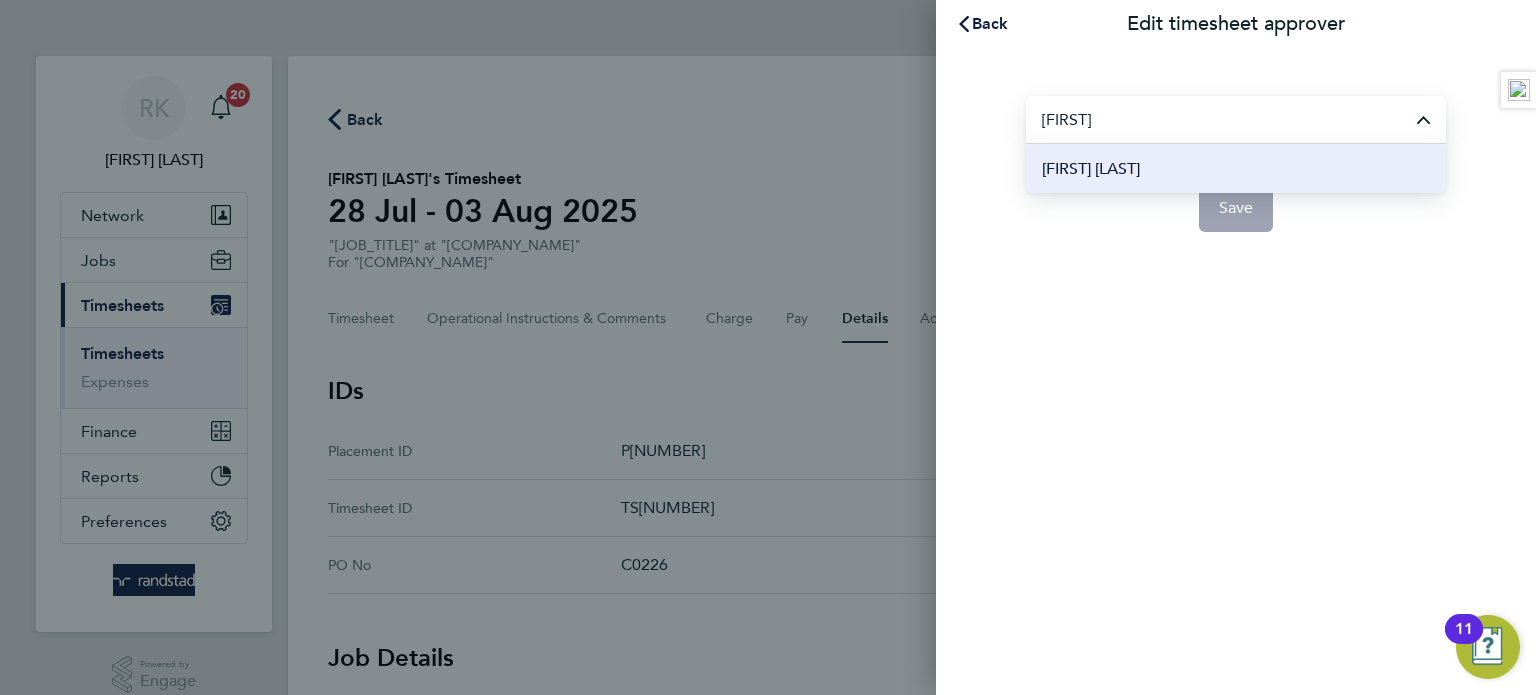 click on "[FIRST] [LAST]" at bounding box center [1091, 169] 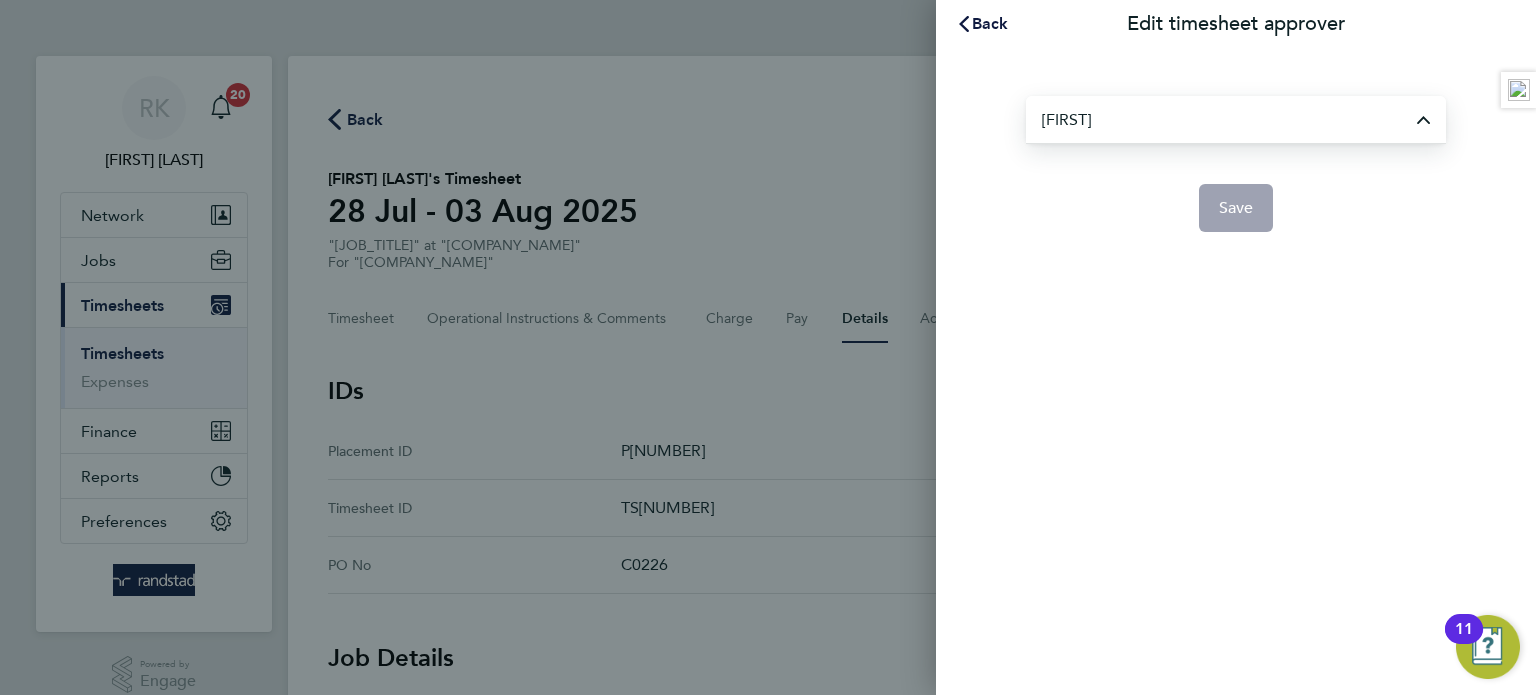 type on "[FIRST] [LAST]" 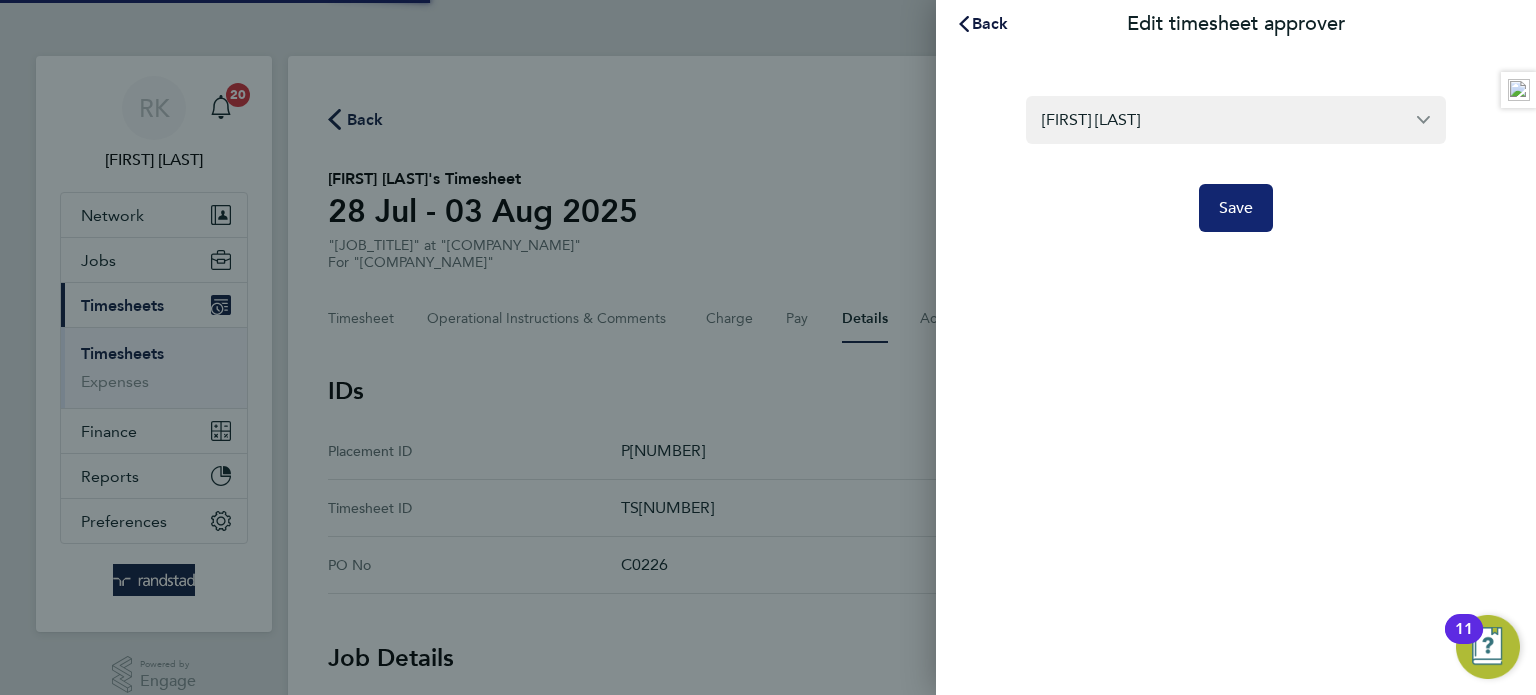 click on "Save" 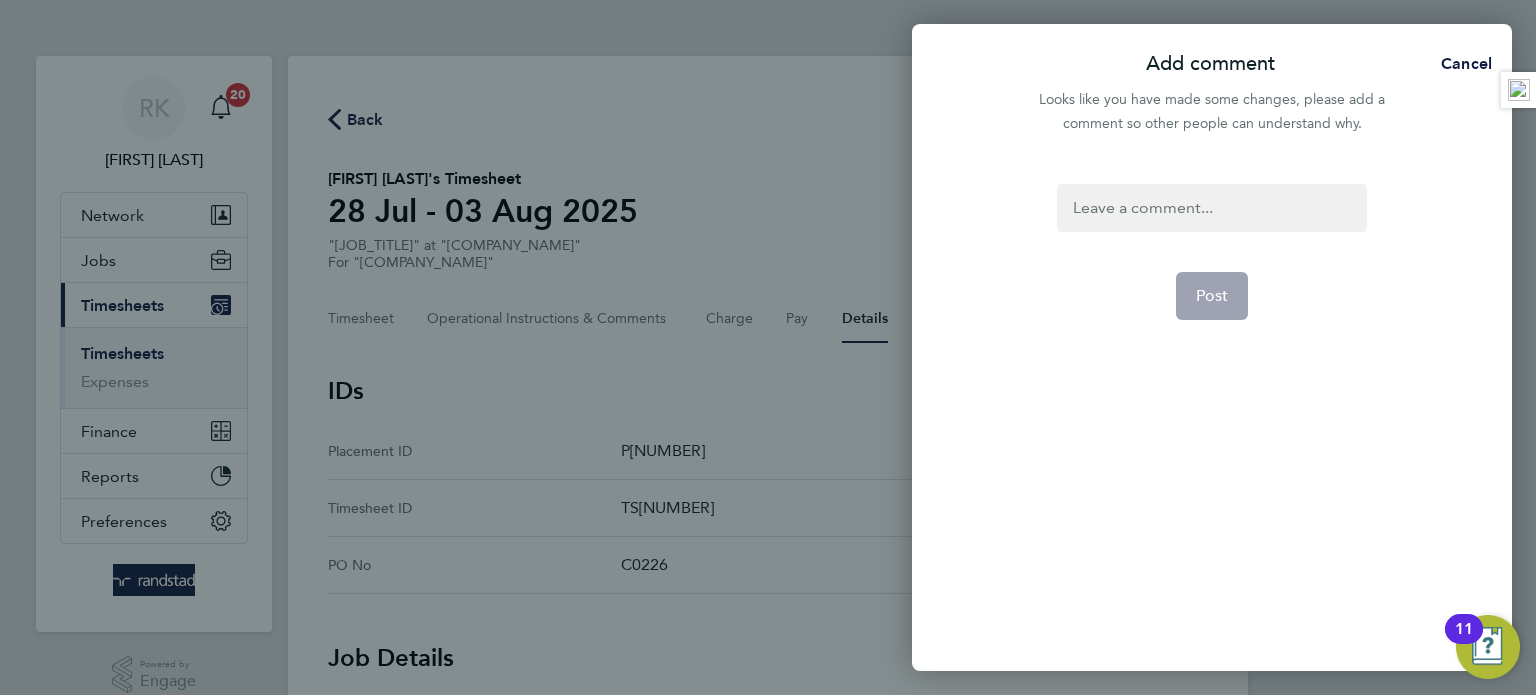 click at bounding box center [1211, 208] 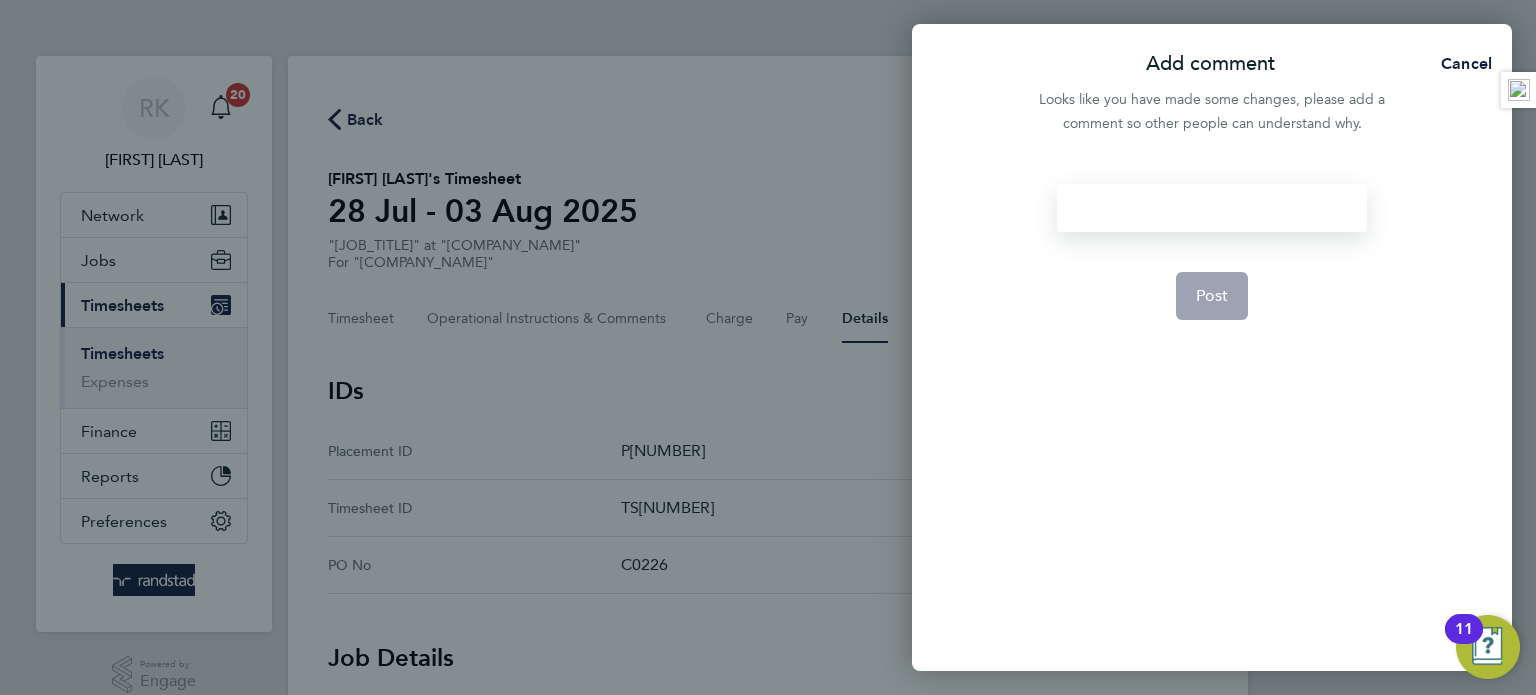 click at bounding box center [1211, 208] 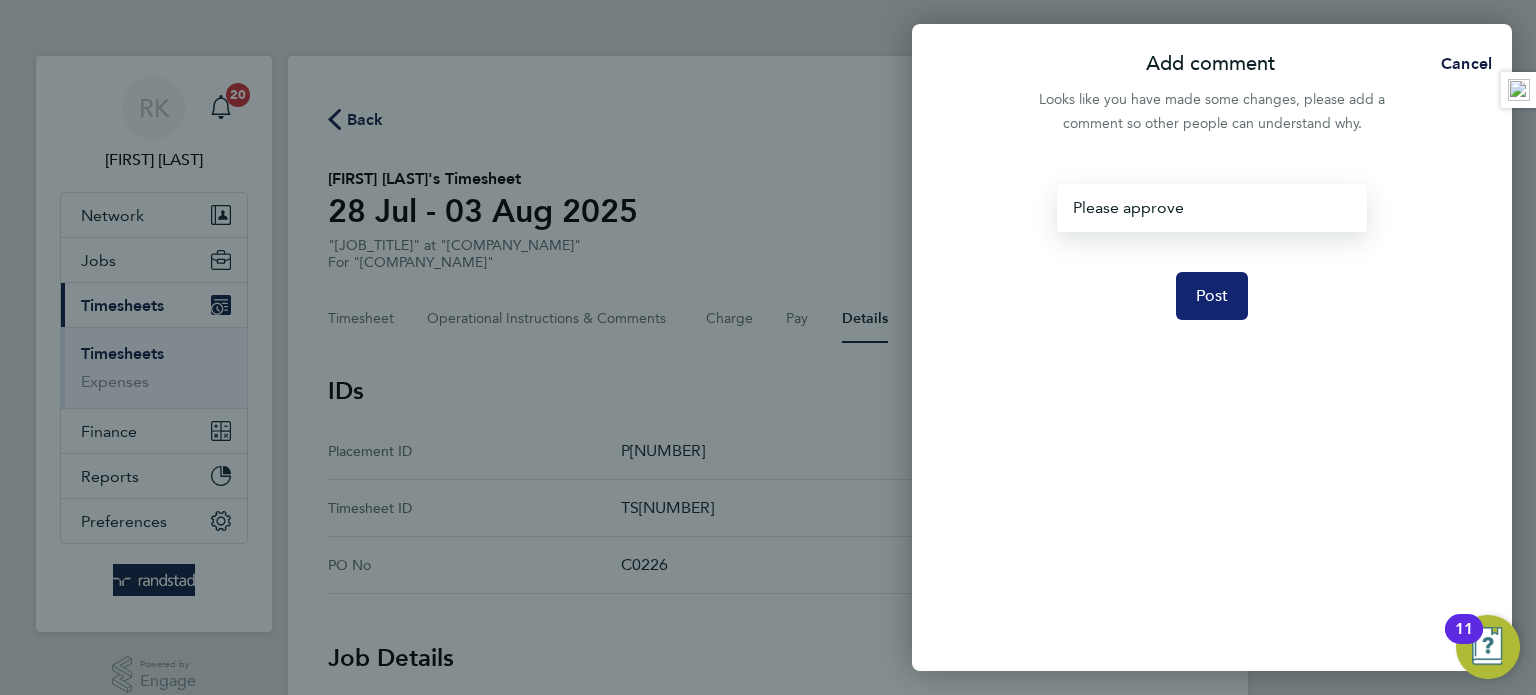 click on "Post" 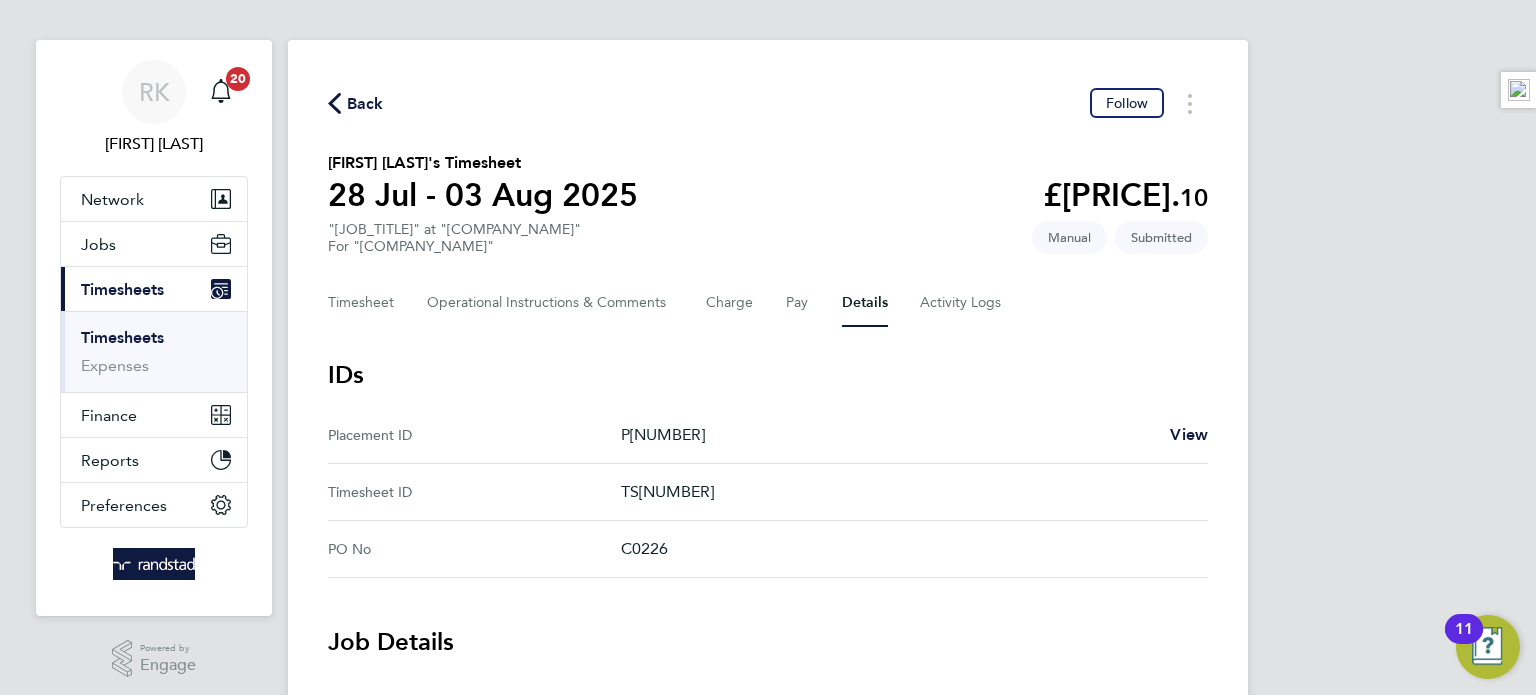 scroll, scrollTop: 0, scrollLeft: 0, axis: both 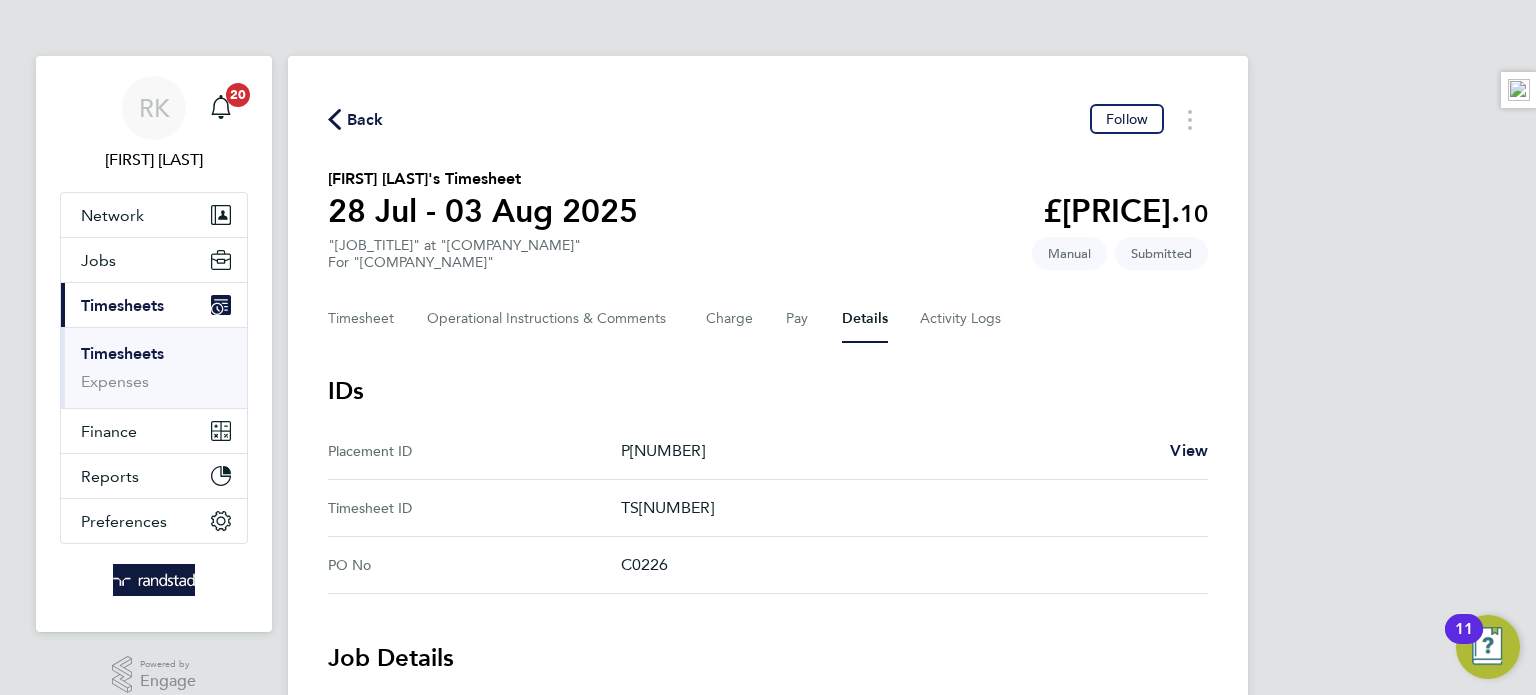 click 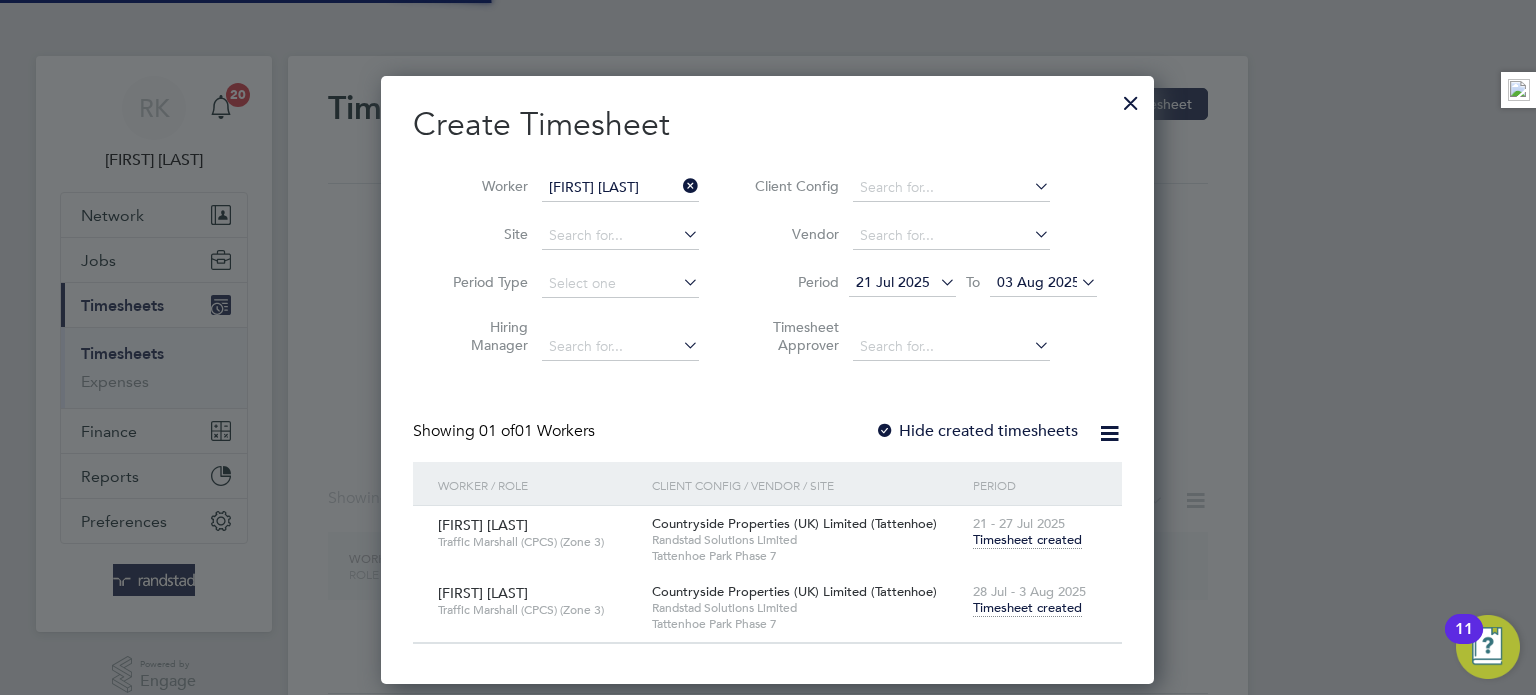 scroll, scrollTop: 9, scrollLeft: 10, axis: both 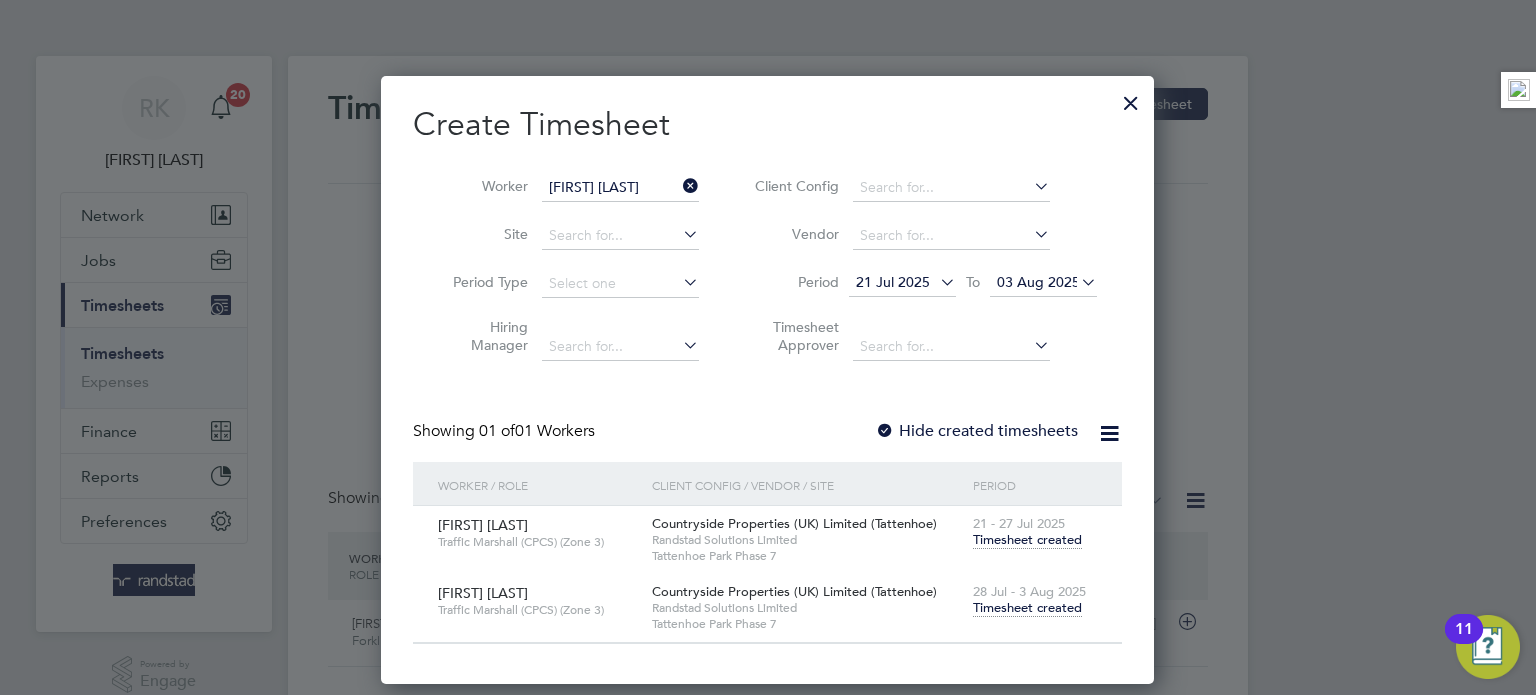 click at bounding box center [679, 186] 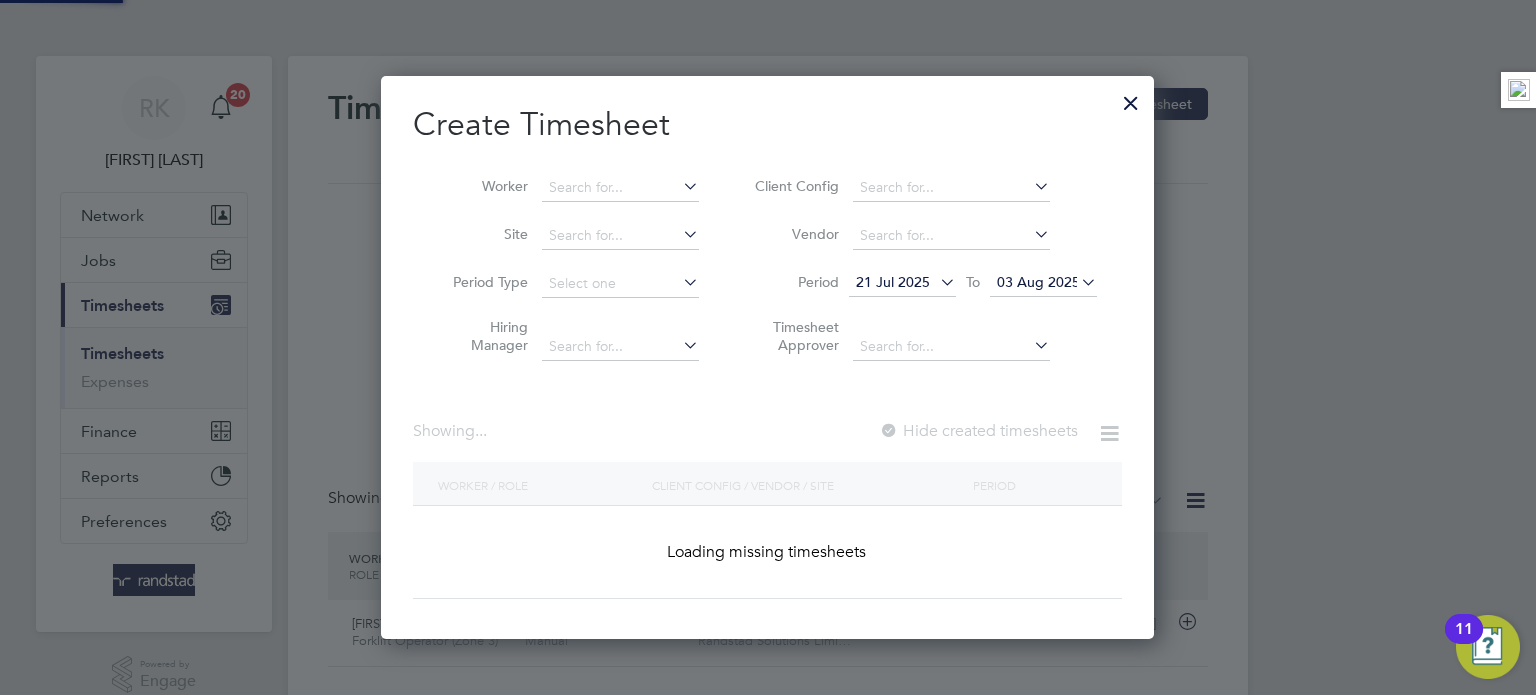 scroll, scrollTop: 10, scrollLeft: 10, axis: both 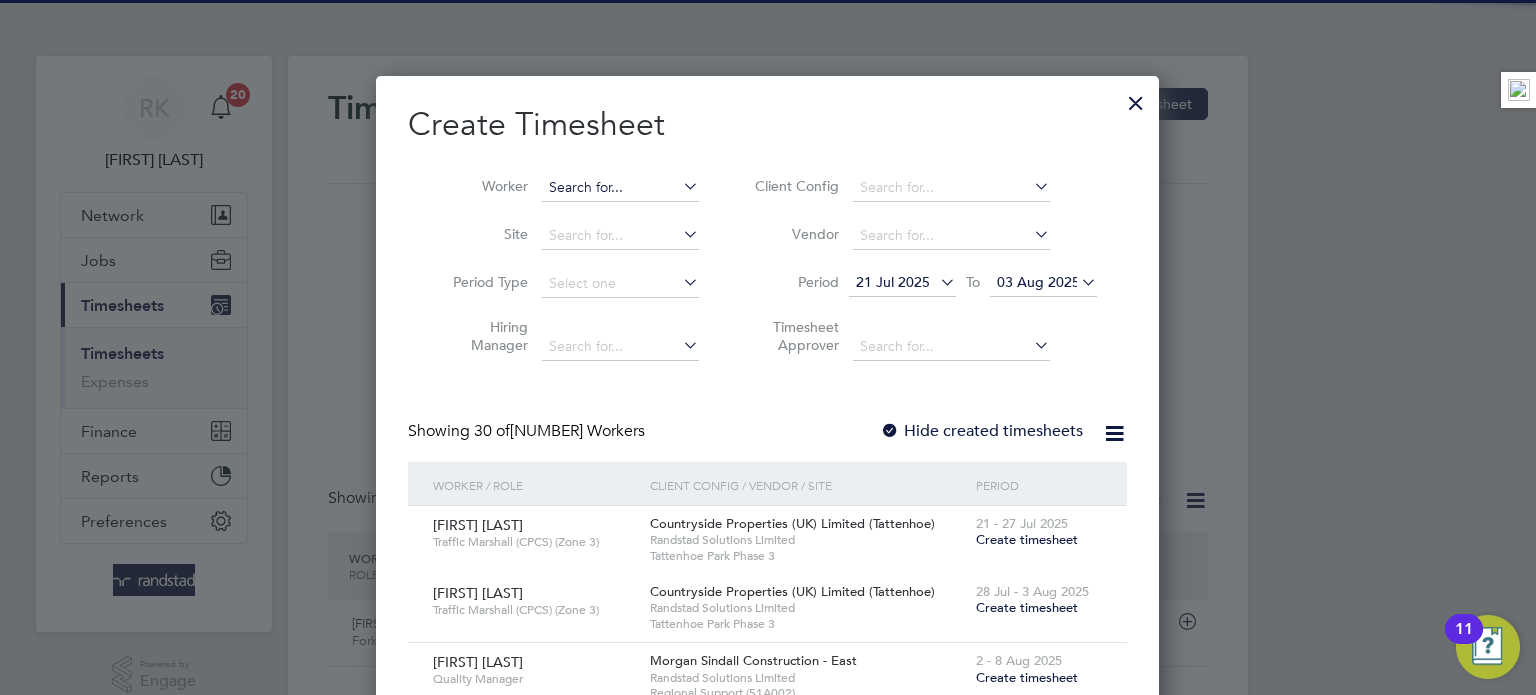 click at bounding box center (620, 188) 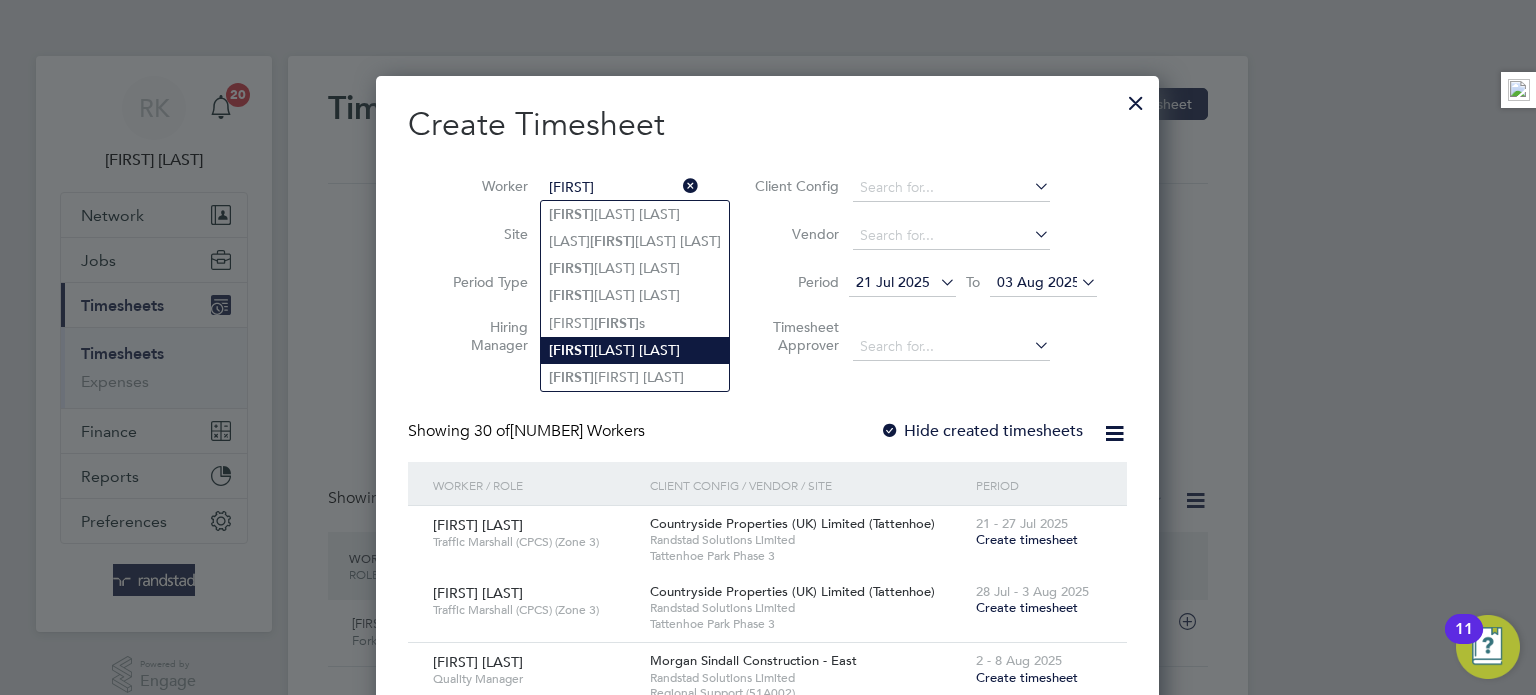 type on "[FIRST] [LAST]" 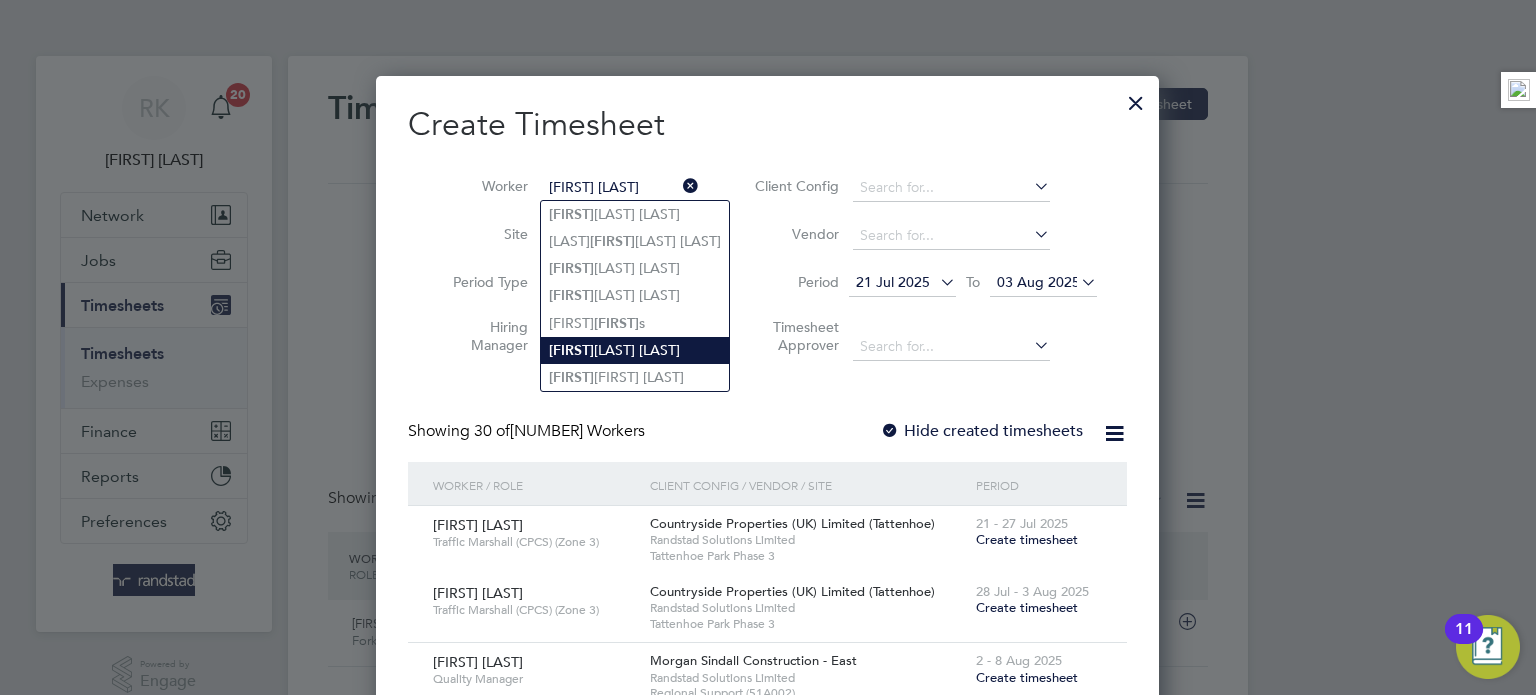 scroll, scrollTop: 10, scrollLeft: 10, axis: both 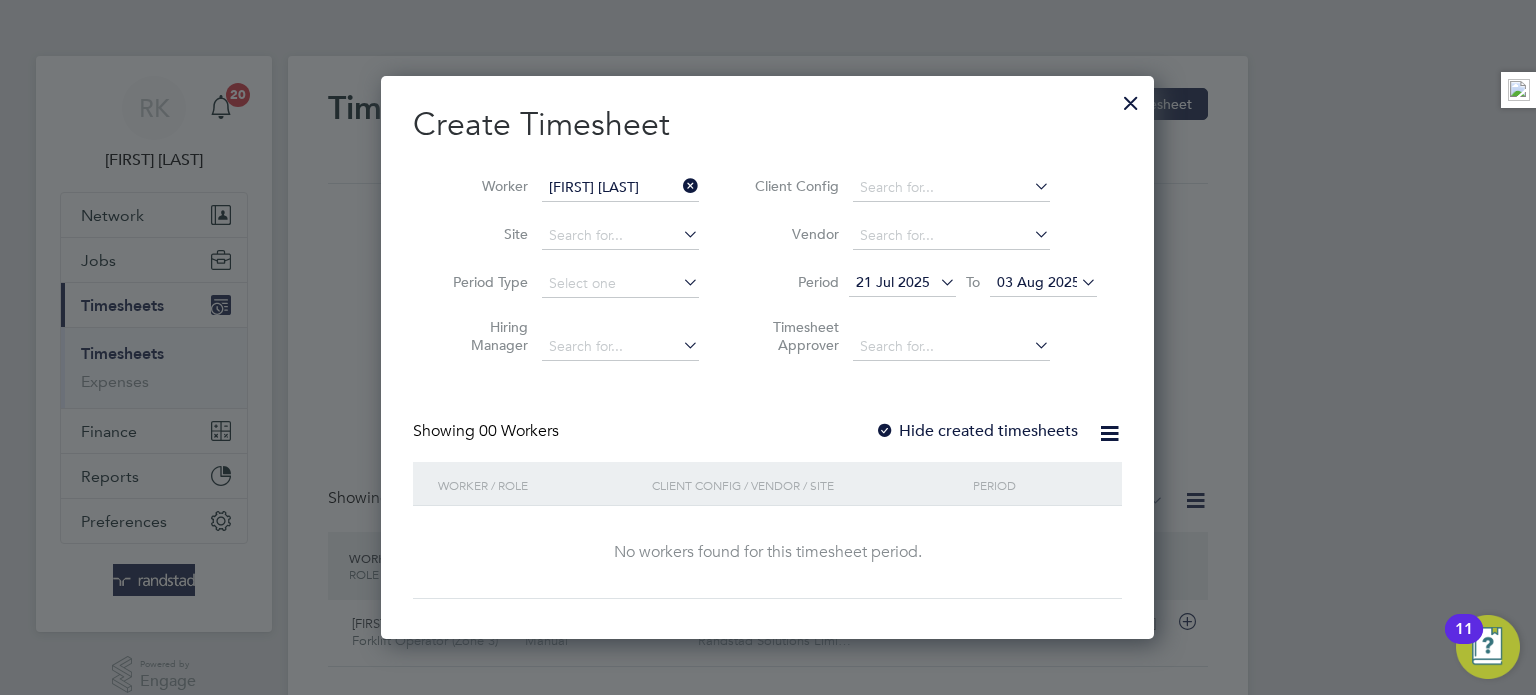 click on "Hide created timesheets" at bounding box center [976, 431] 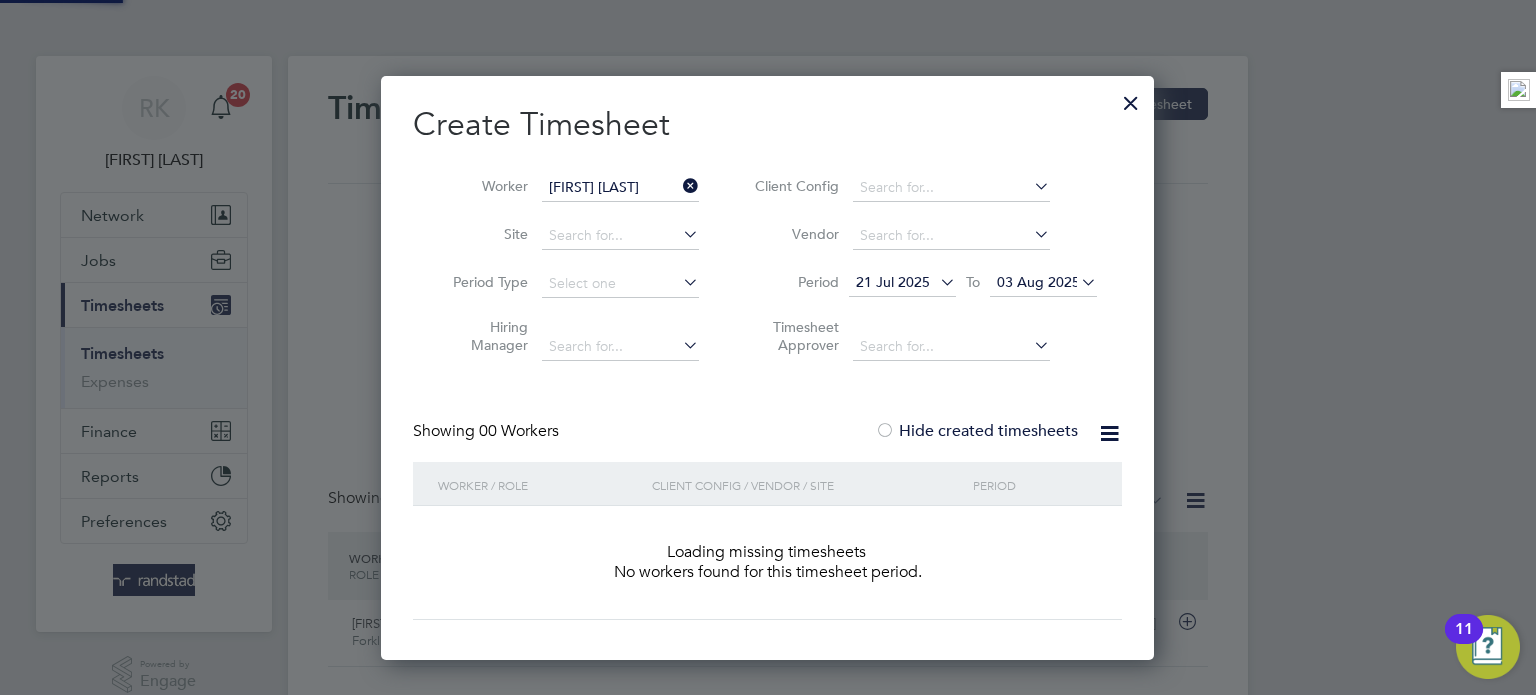 scroll, scrollTop: 10, scrollLeft: 10, axis: both 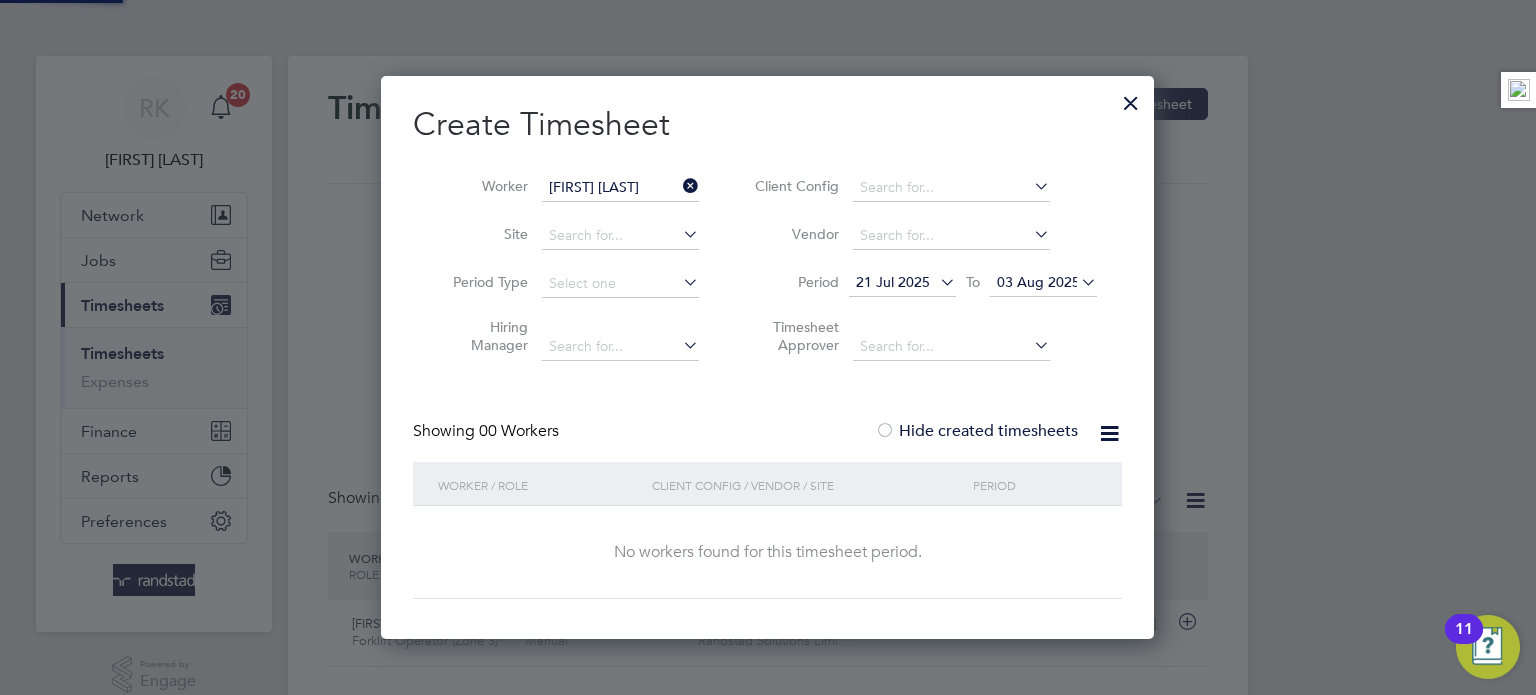 click on "Hide created timesheets" at bounding box center [976, 431] 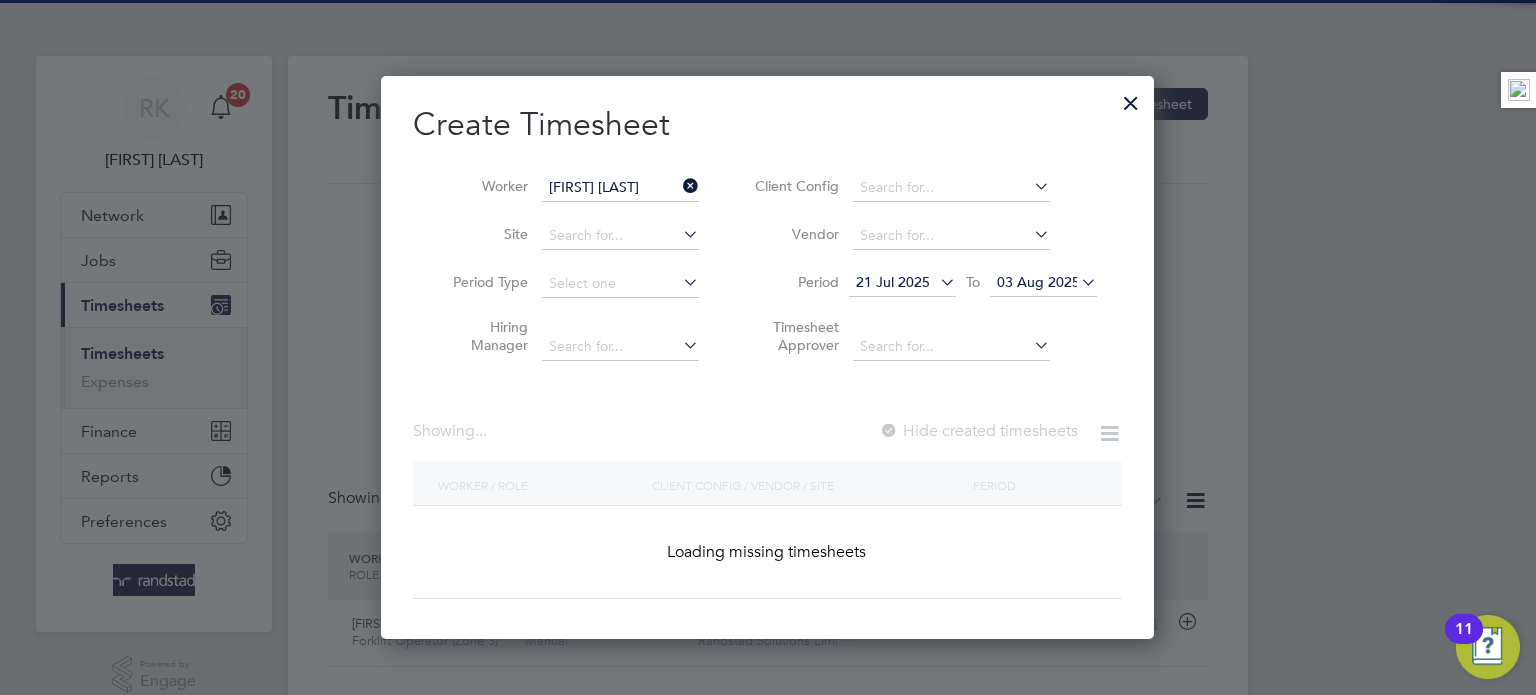 scroll, scrollTop: 9, scrollLeft: 10, axis: both 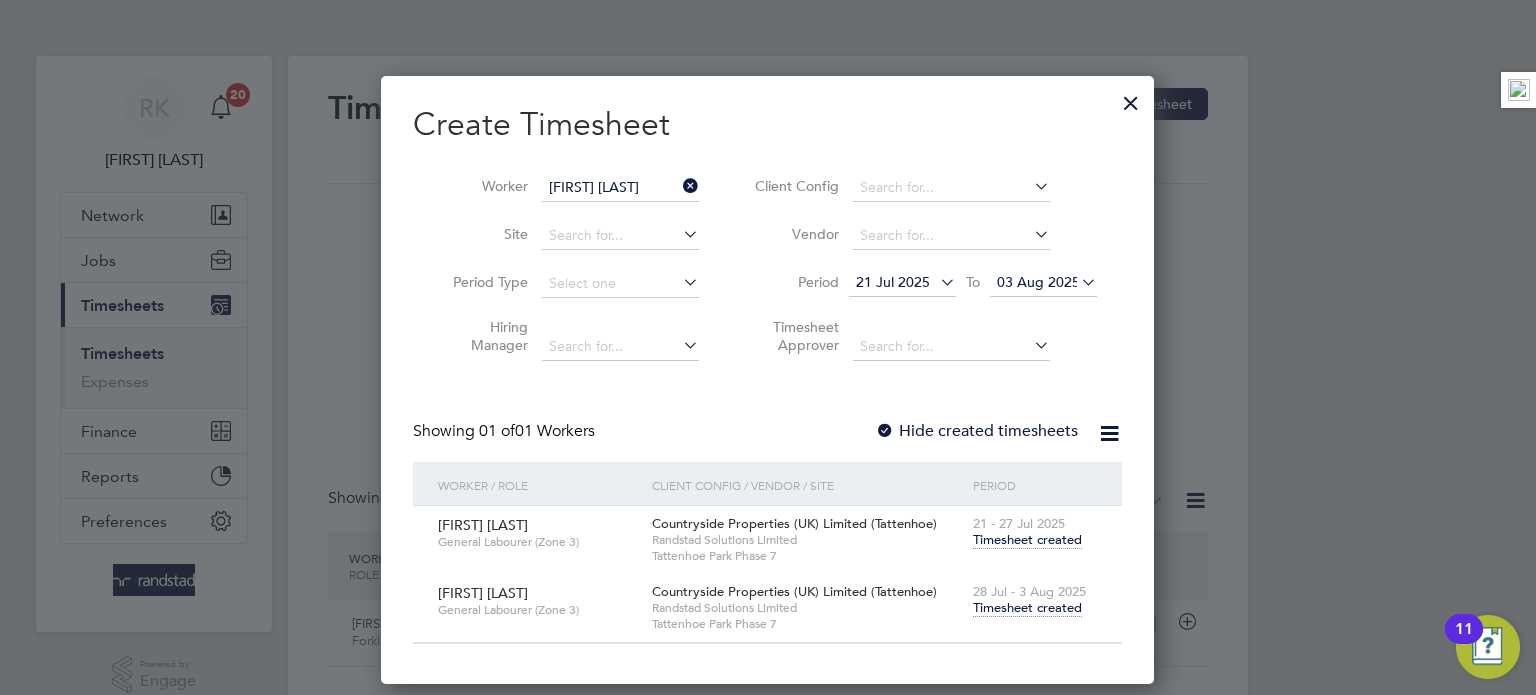 click on "Timesheet created" at bounding box center (1027, 608) 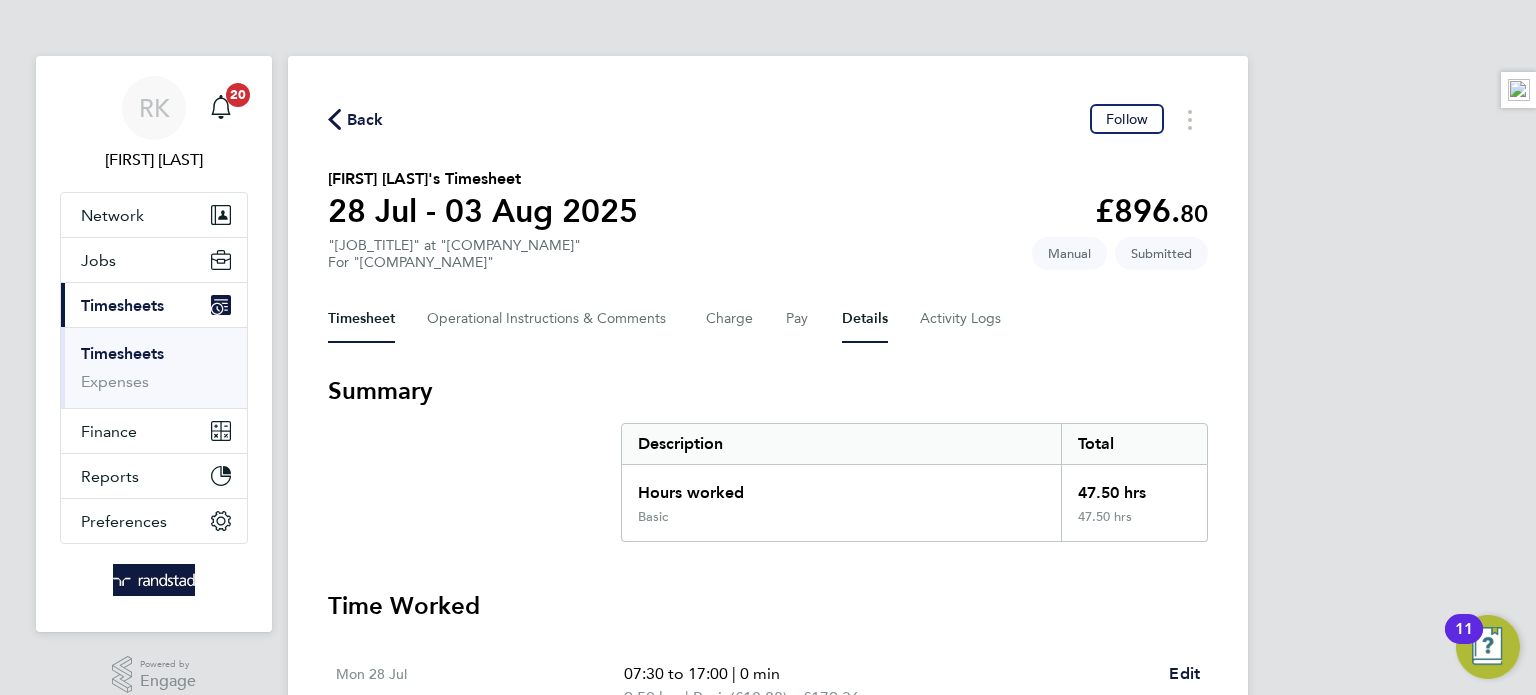 click on "Details" at bounding box center (865, 319) 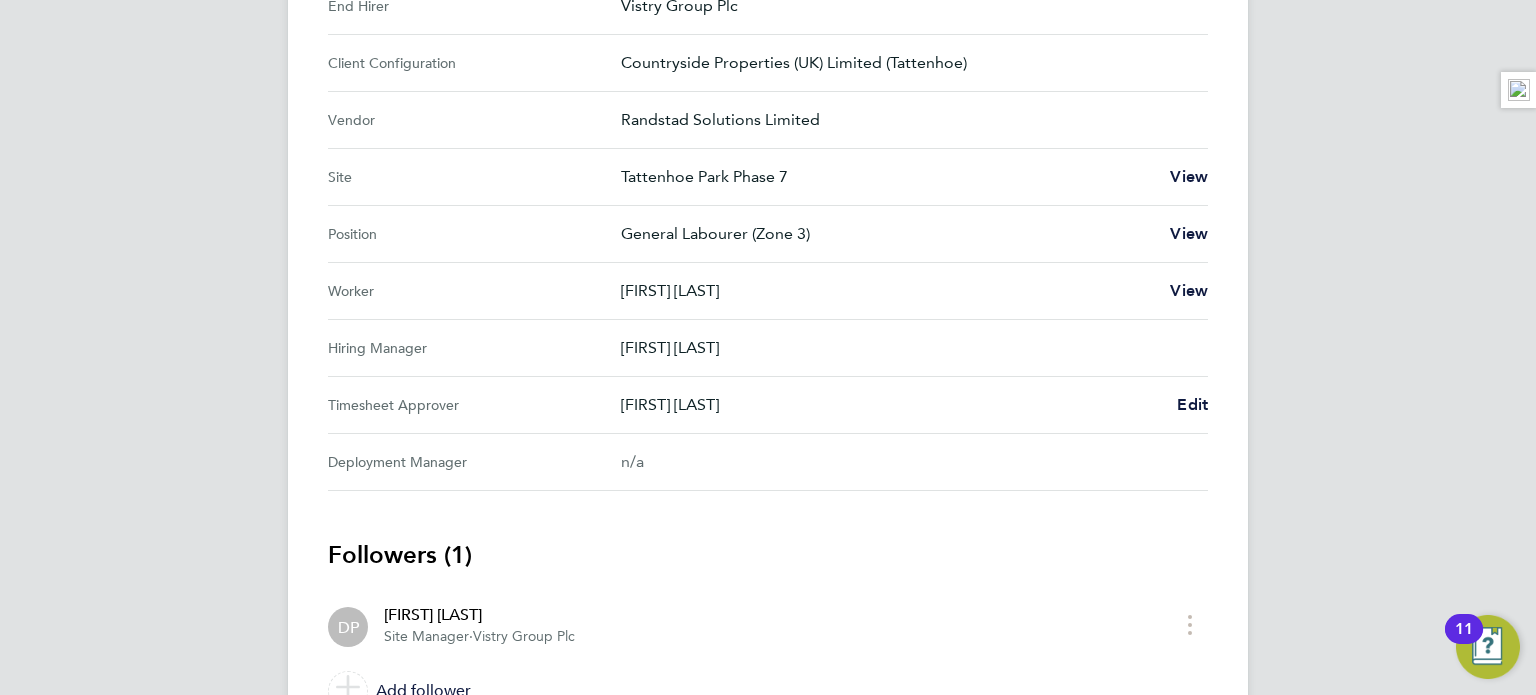 scroll, scrollTop: 723, scrollLeft: 0, axis: vertical 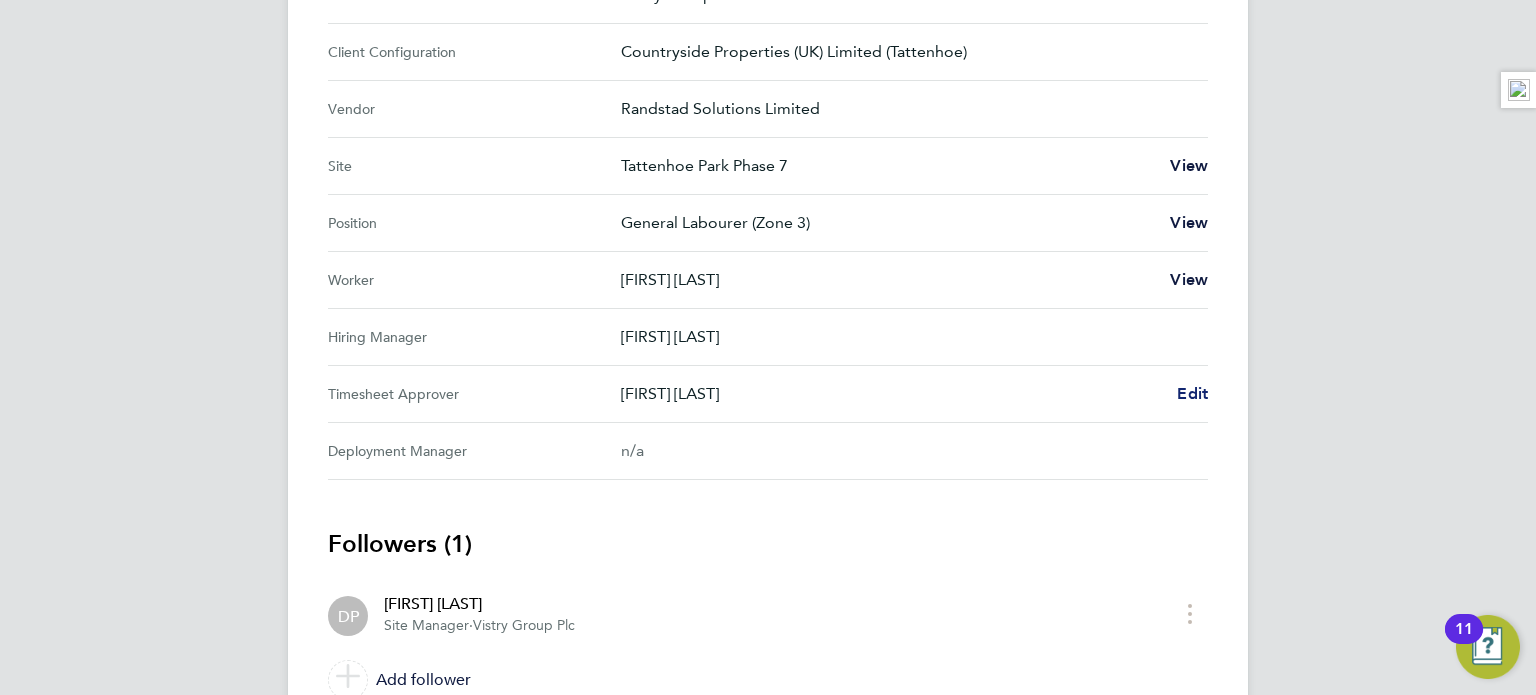 click on "Edit" at bounding box center [1192, 393] 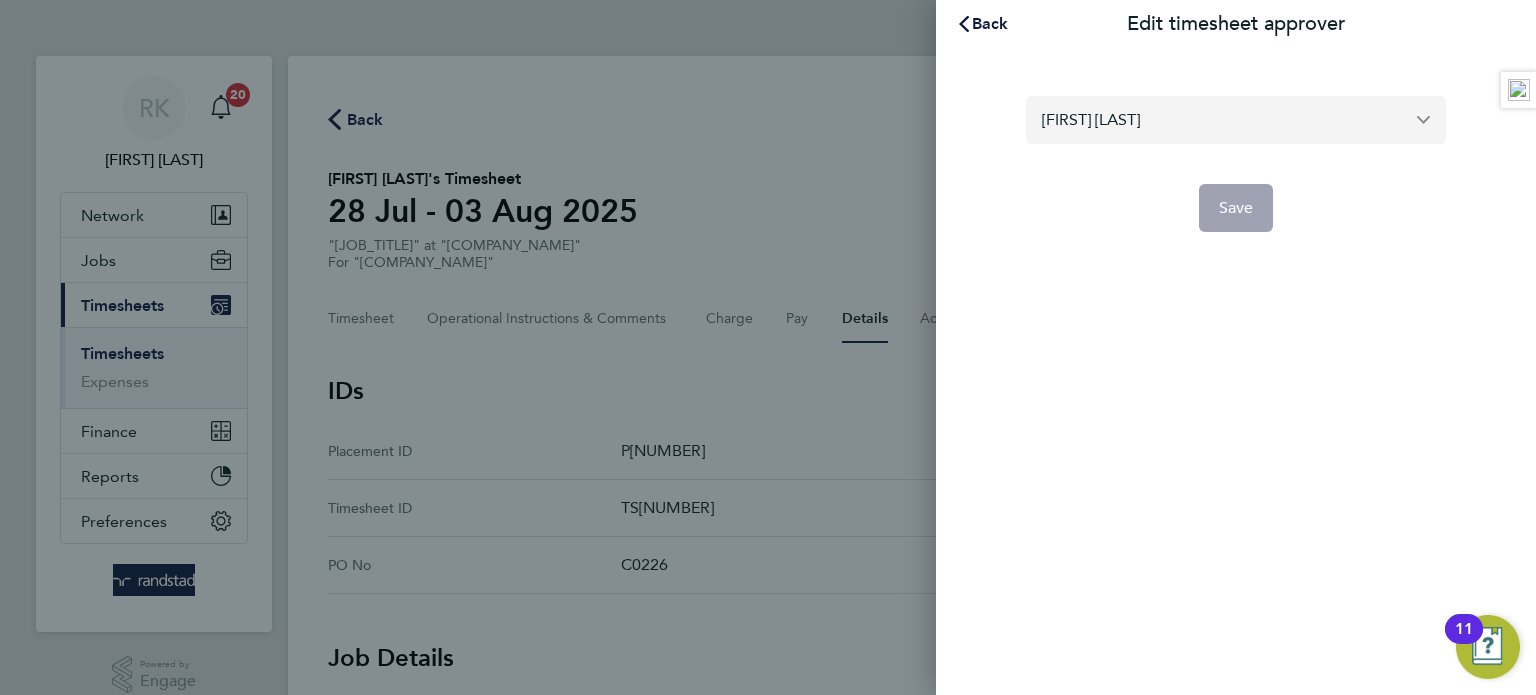 click on "[FIRST] [LAST]" at bounding box center [1236, 119] 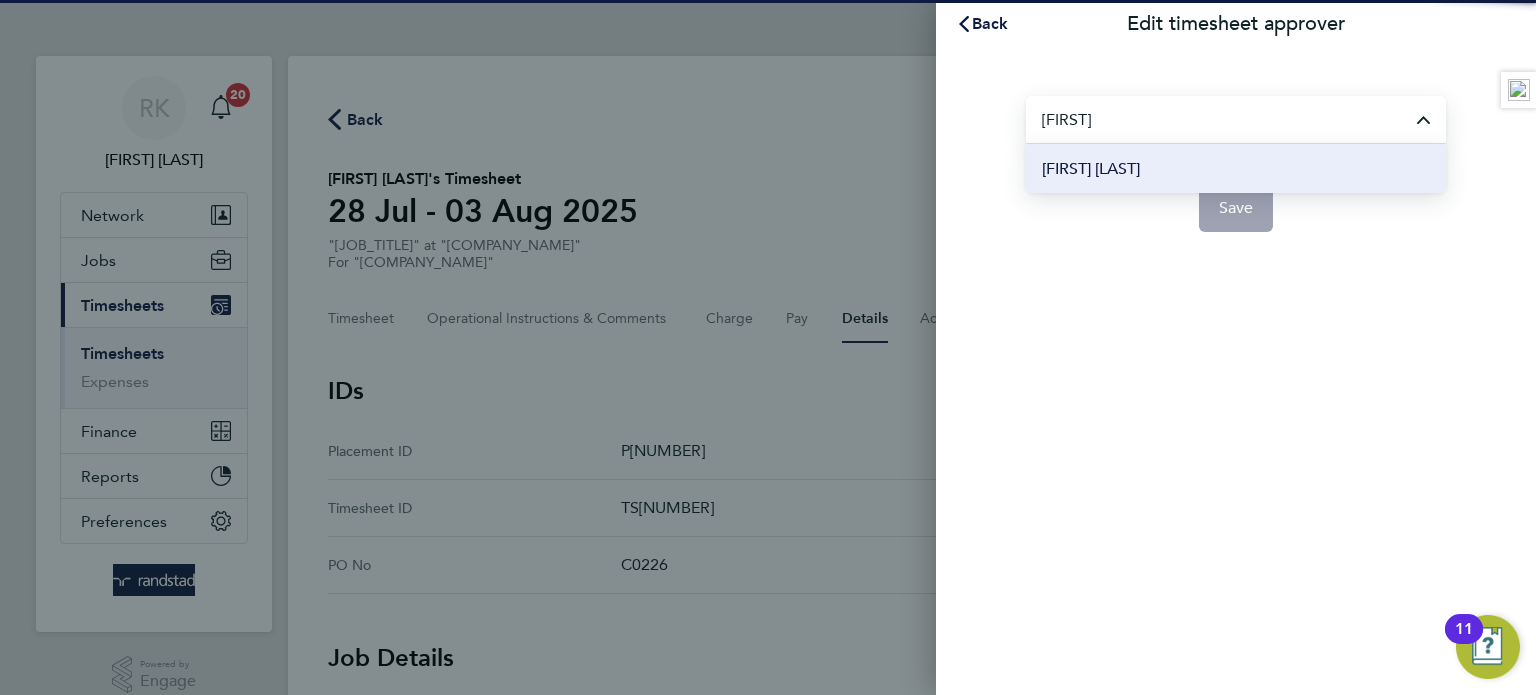 click on "[FIRST] [LAST]" at bounding box center (1236, 168) 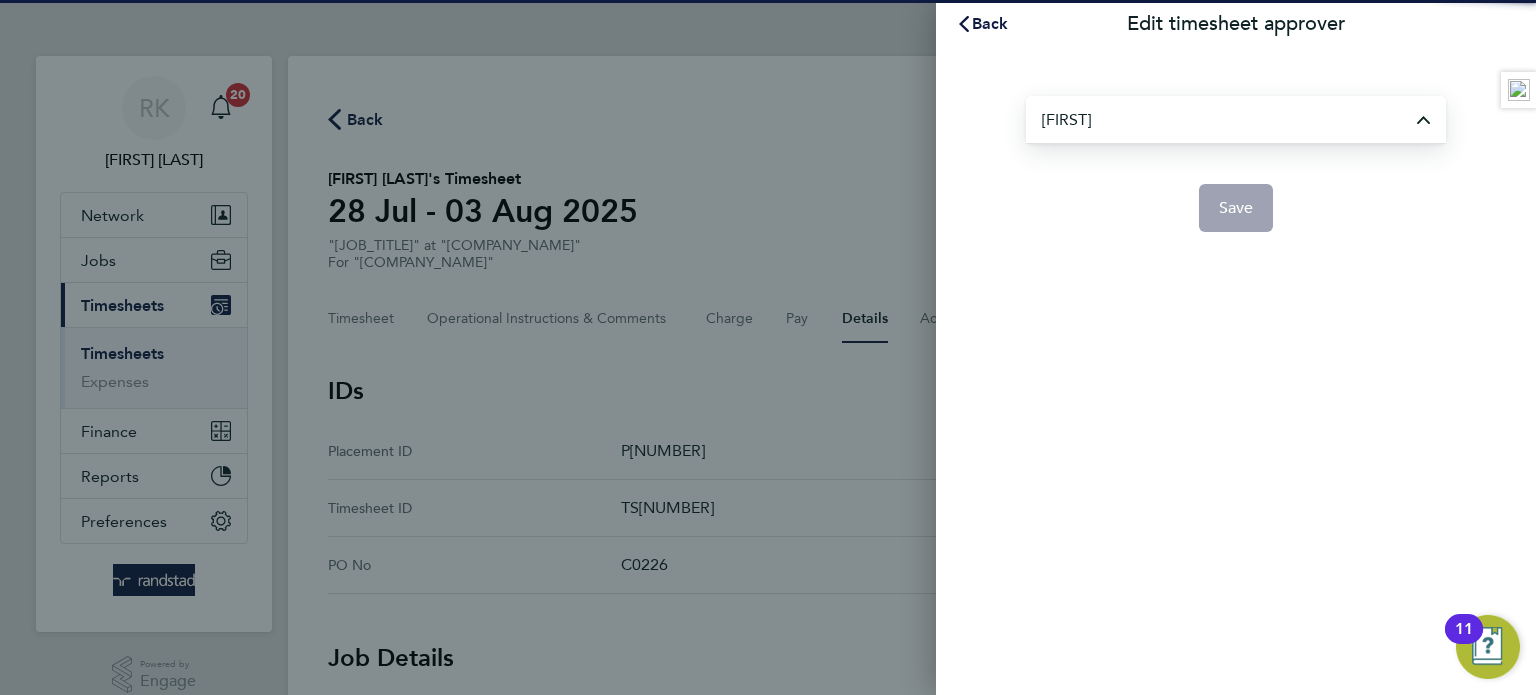 type on "[FIRST] [LAST]" 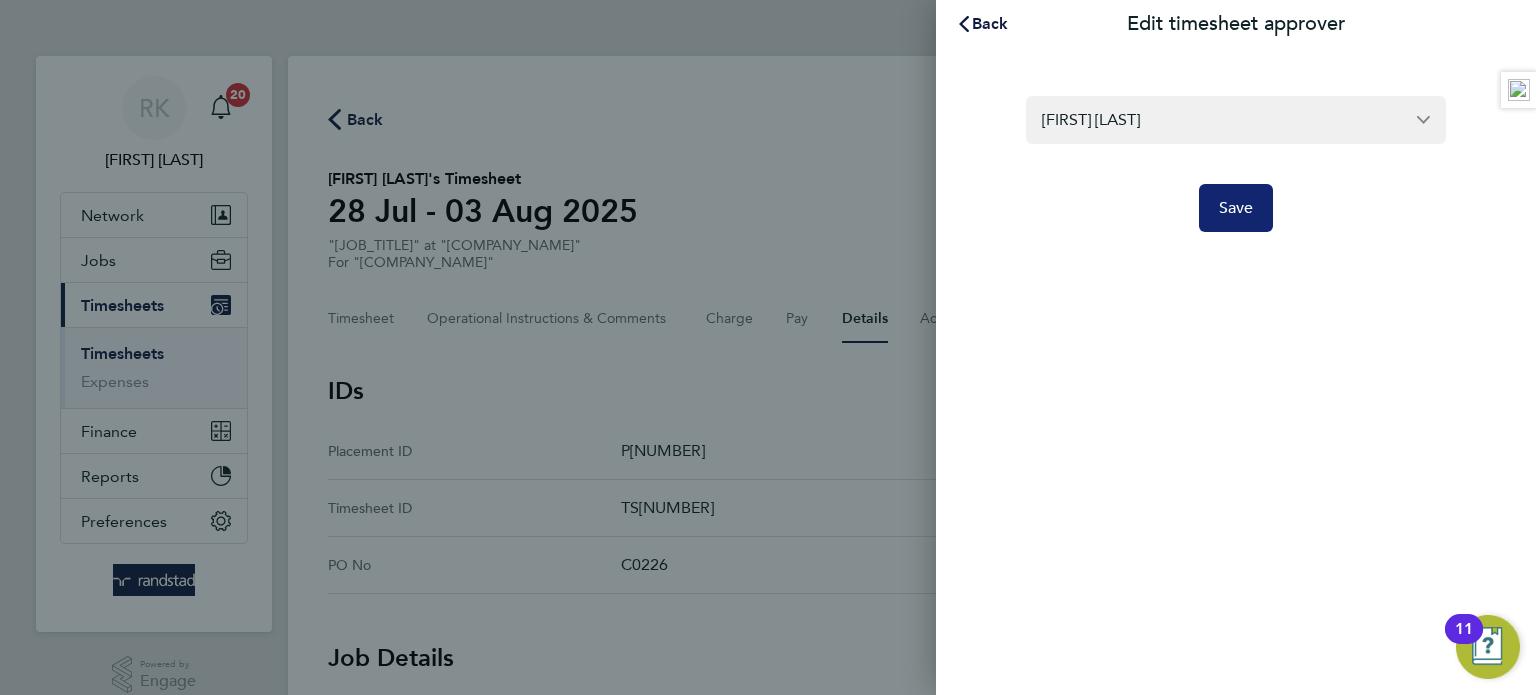 click on "Save" 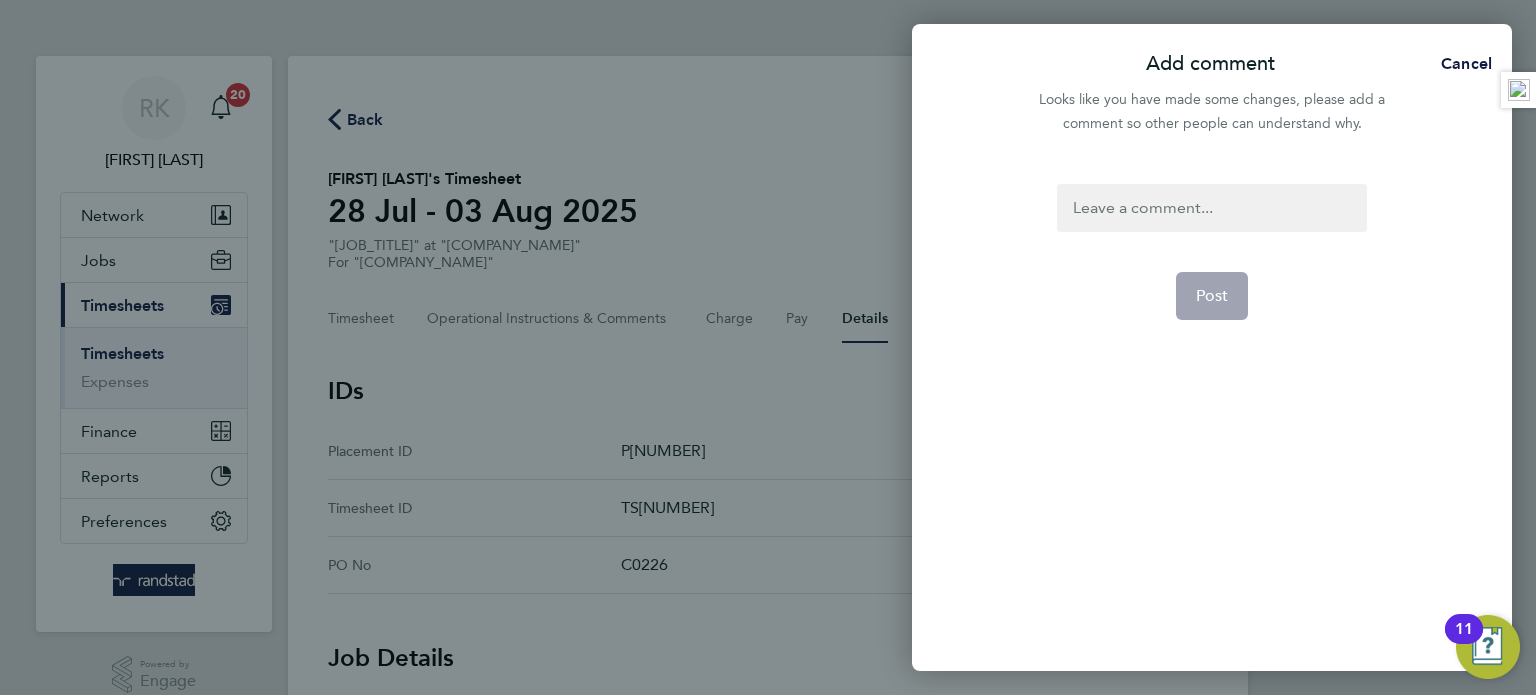 click at bounding box center [1211, 208] 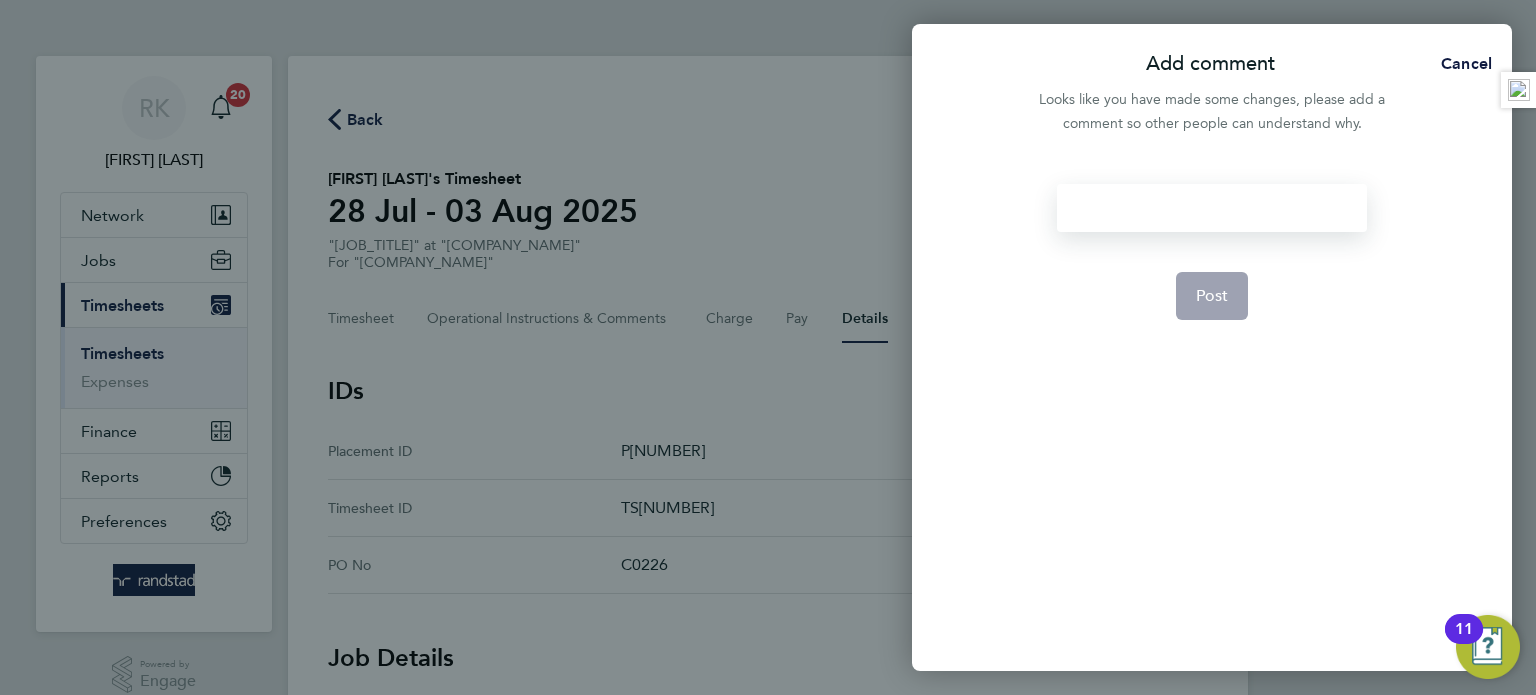 click at bounding box center [1211, 208] 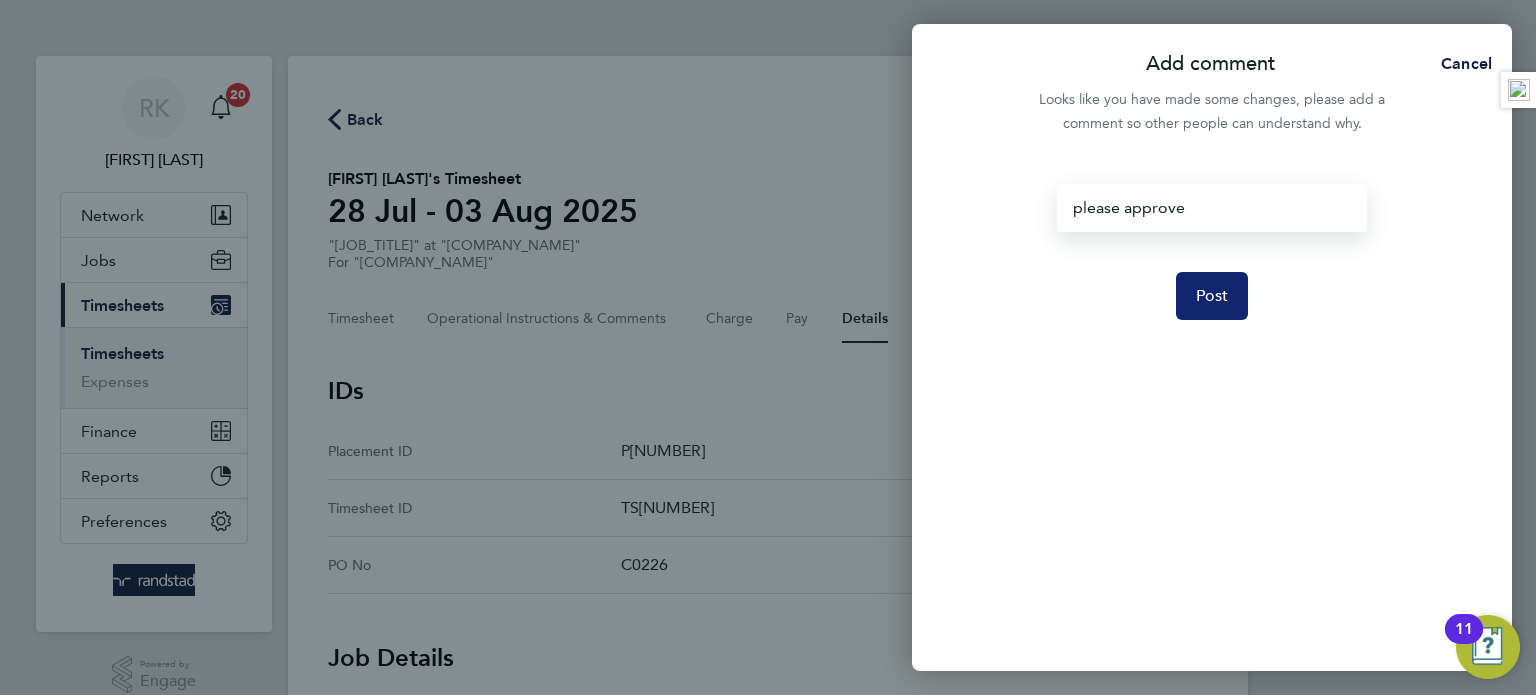 click on "Post" 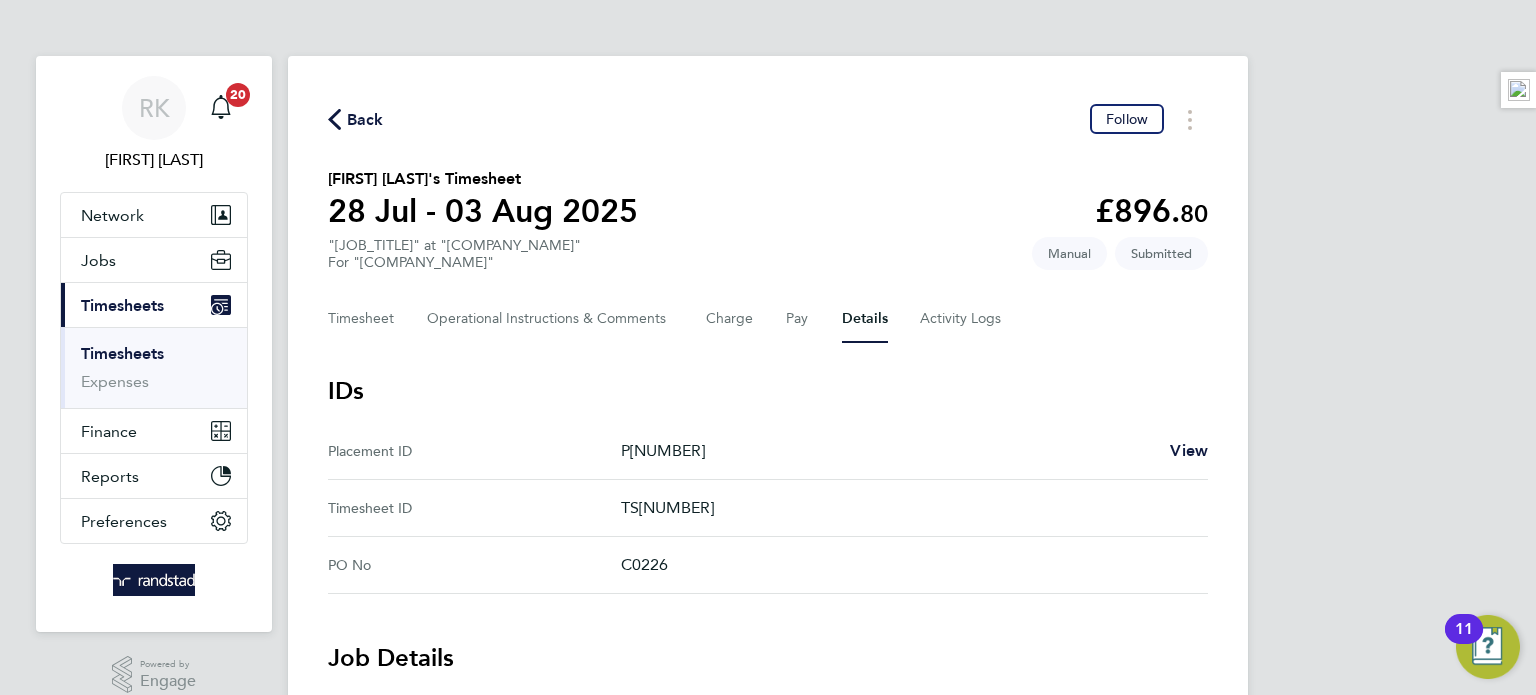 click on "Back" 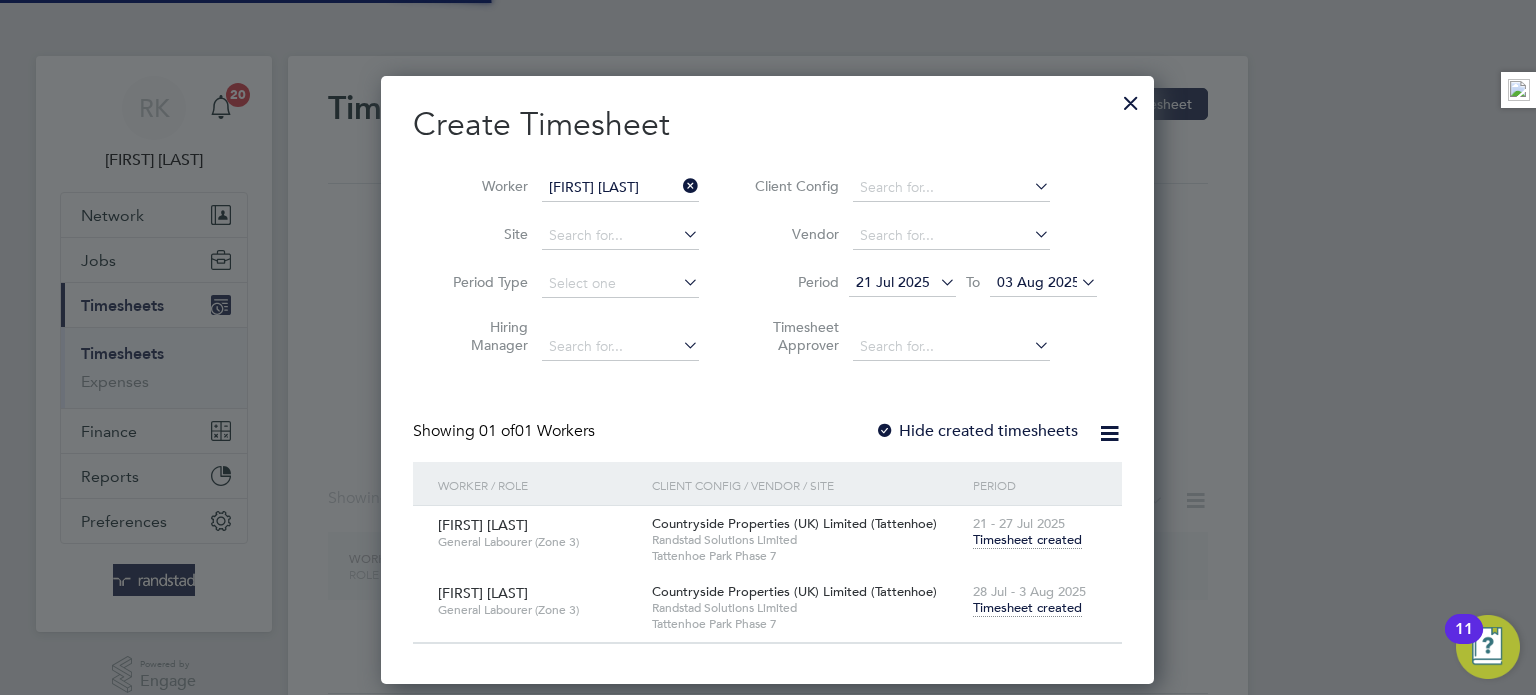 scroll, scrollTop: 9, scrollLeft: 10, axis: both 